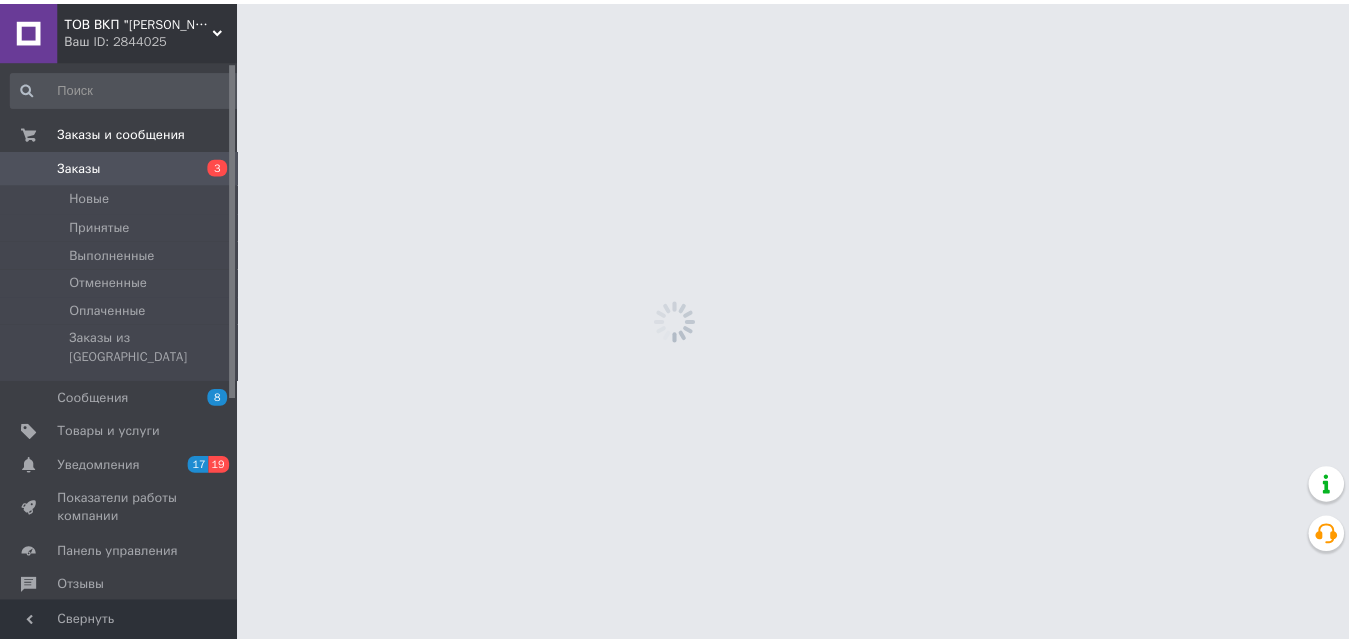 scroll, scrollTop: 0, scrollLeft: 0, axis: both 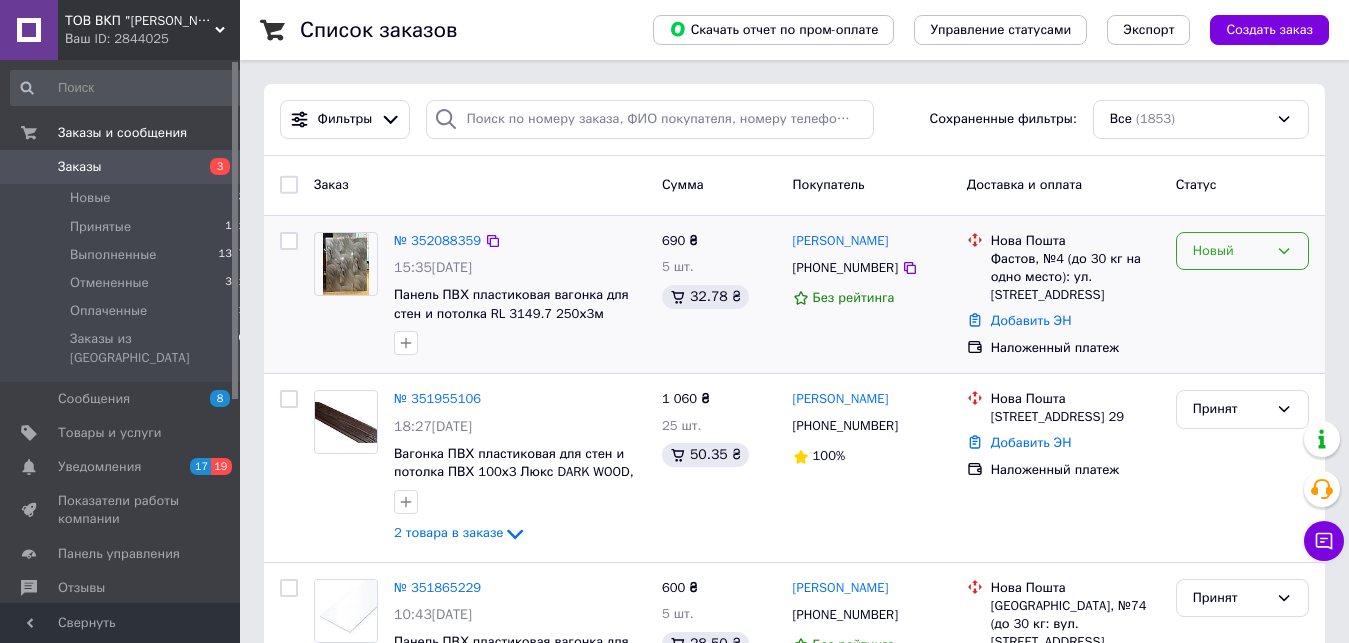 click on "Новый" at bounding box center [1230, 251] 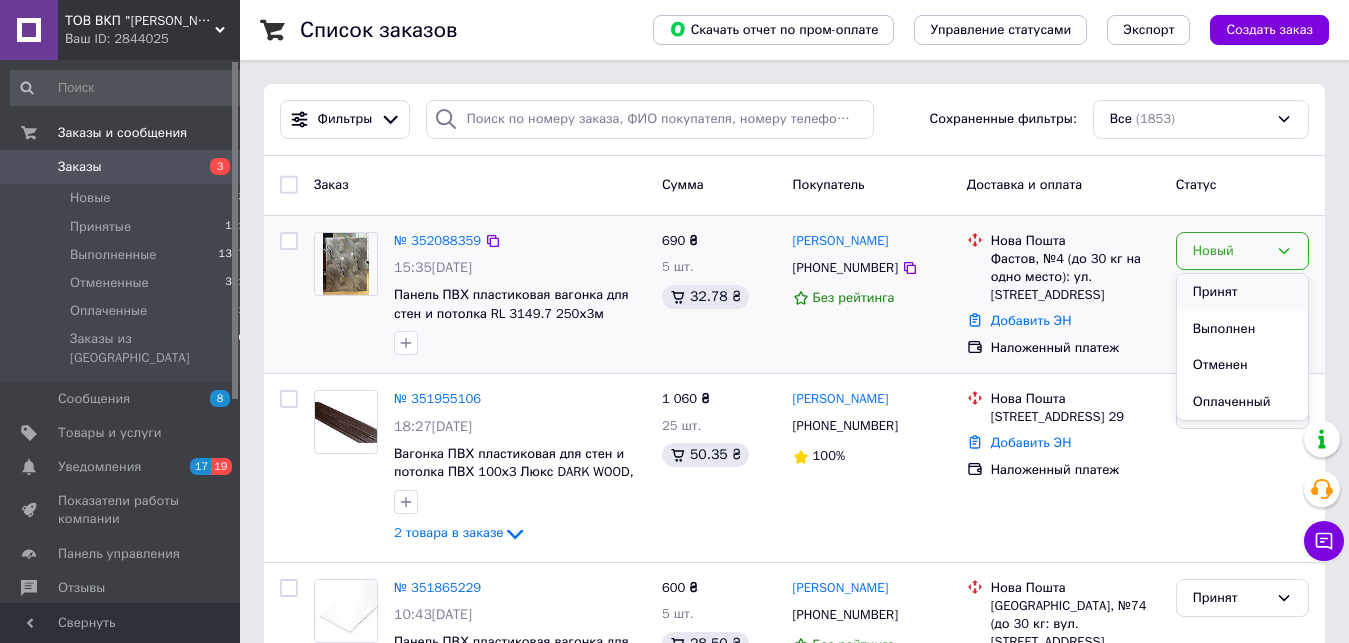 click on "Принят" at bounding box center (1242, 292) 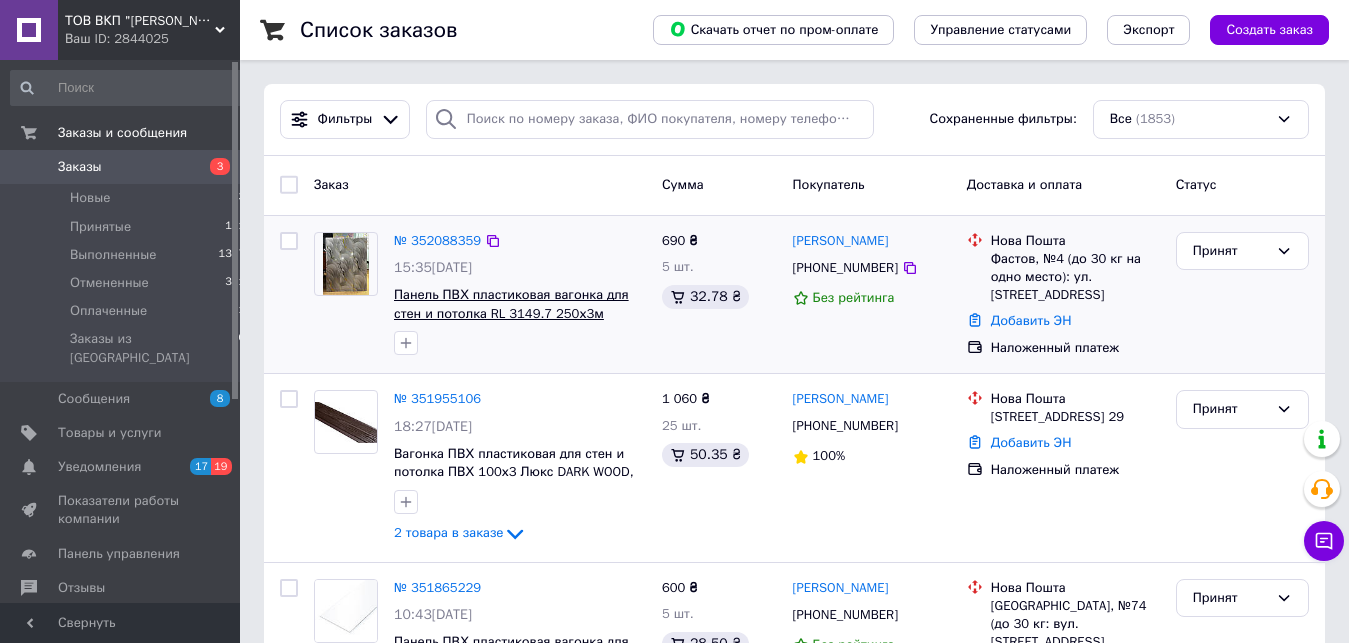 click on "Панель ПВХ пластиковая вагонка для стен и потолка RL 3149.7  250х3м Афини/7мм RIKO" at bounding box center (511, 313) 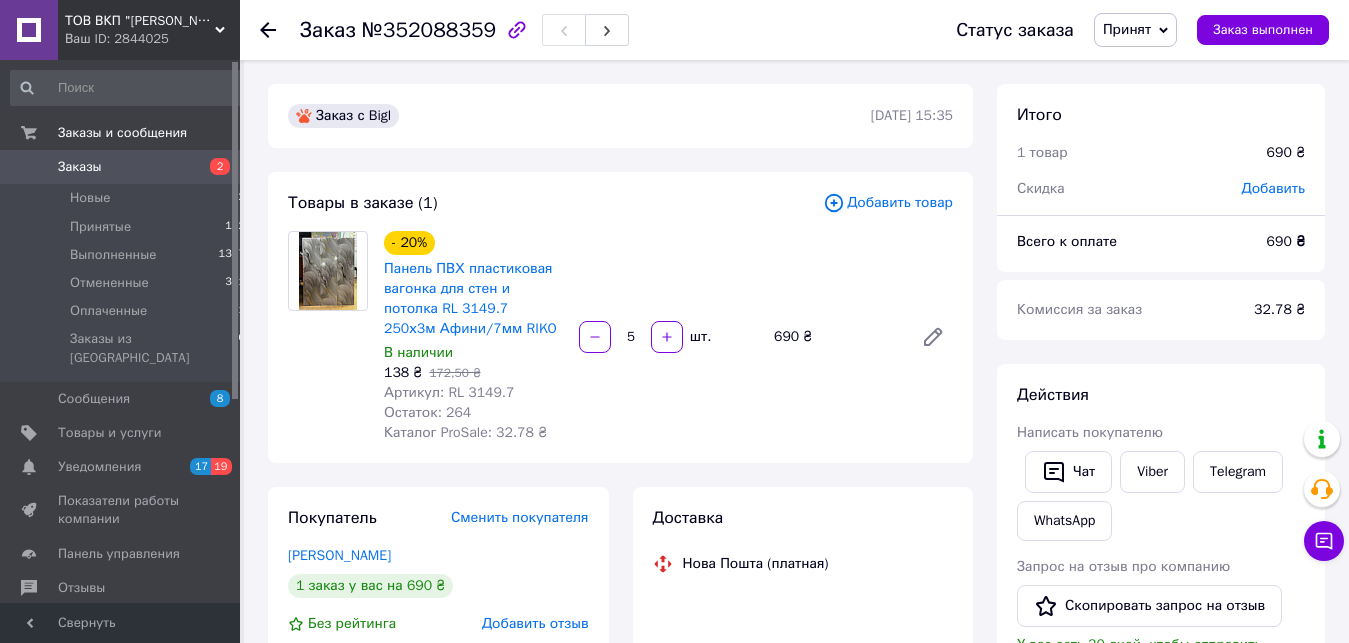 scroll, scrollTop: 318, scrollLeft: 0, axis: vertical 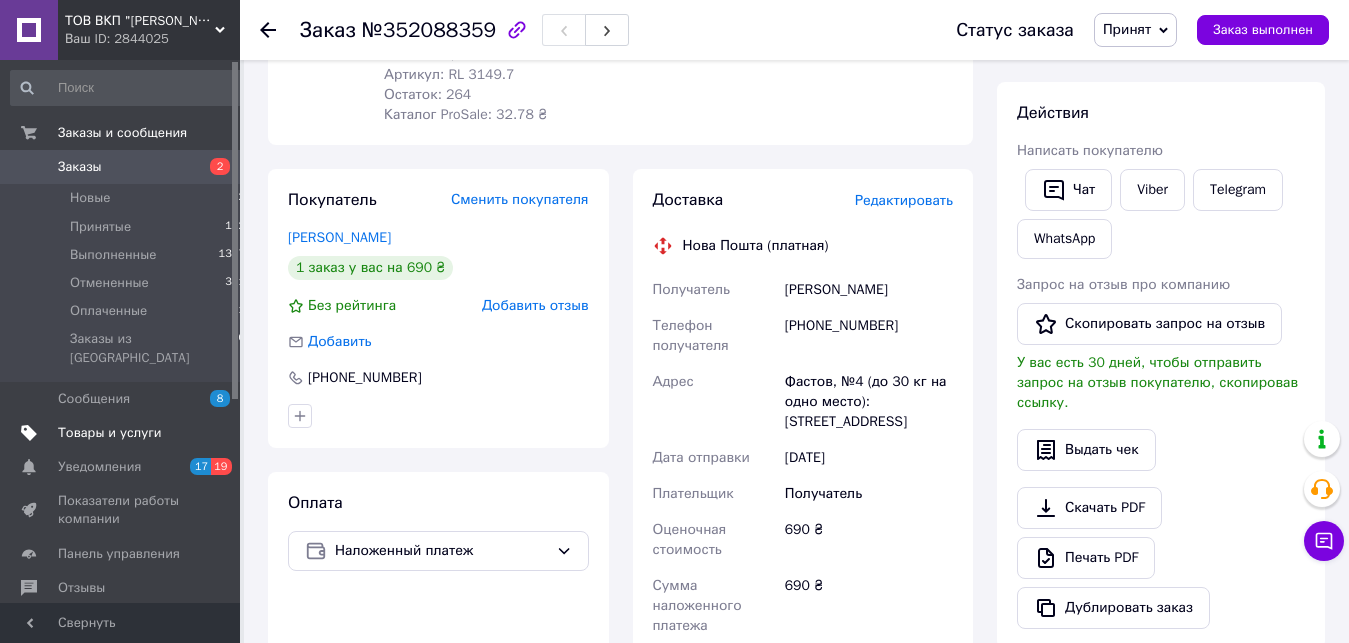click on "Товары и услуги" at bounding box center (110, 433) 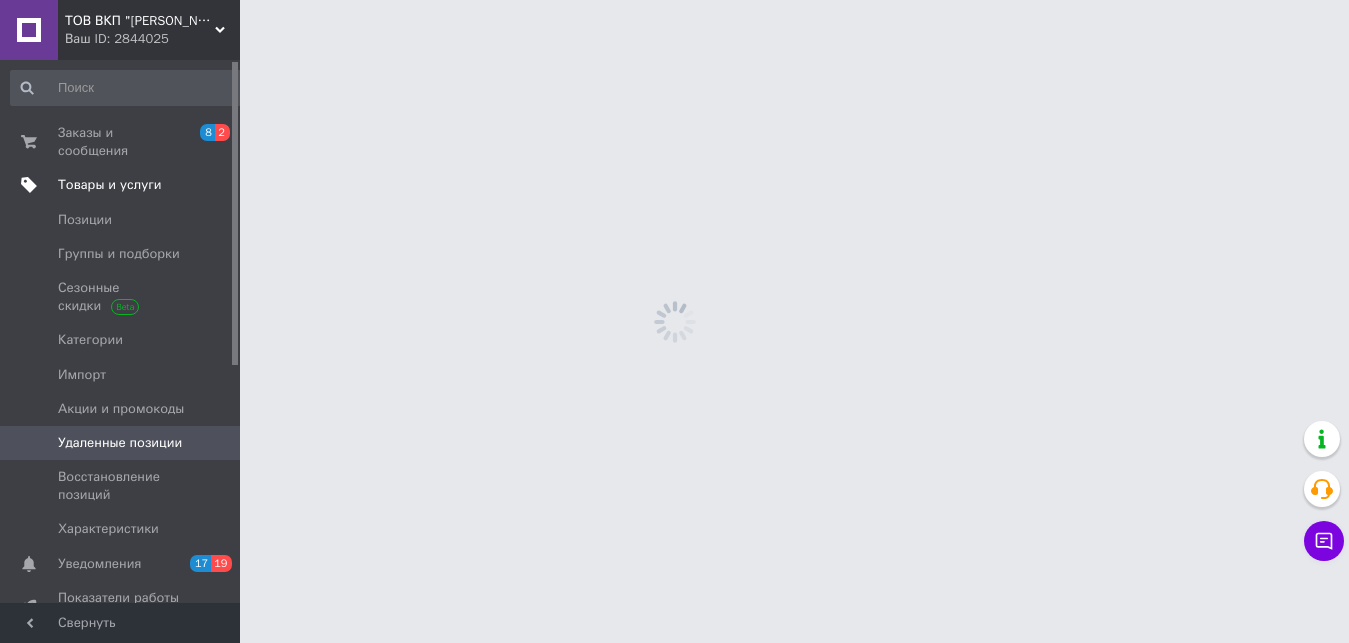 scroll, scrollTop: 0, scrollLeft: 0, axis: both 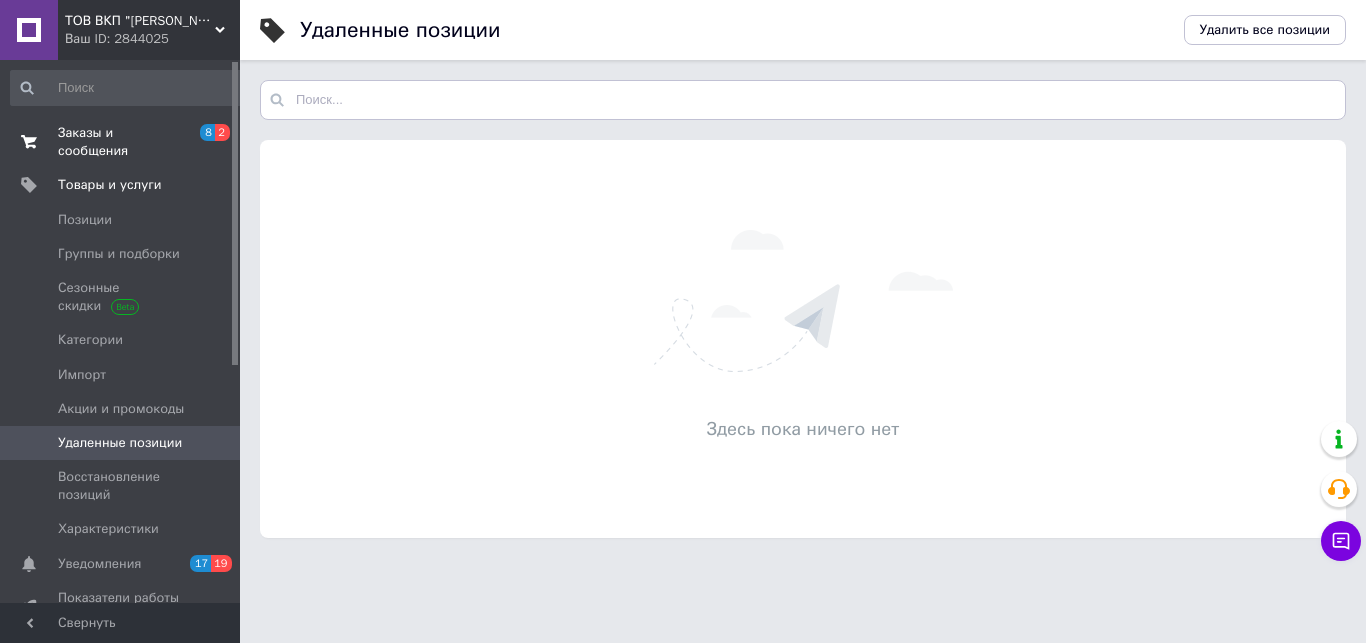 click on "Заказы и сообщения" at bounding box center [121, 142] 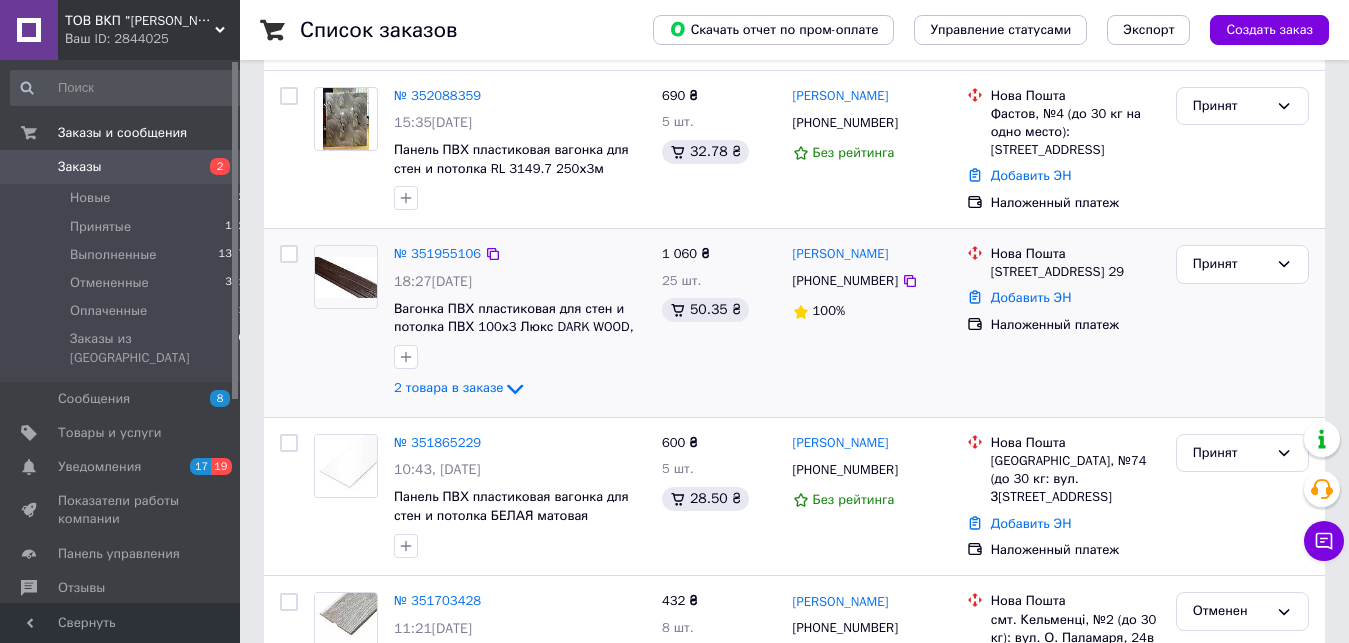 scroll, scrollTop: 204, scrollLeft: 0, axis: vertical 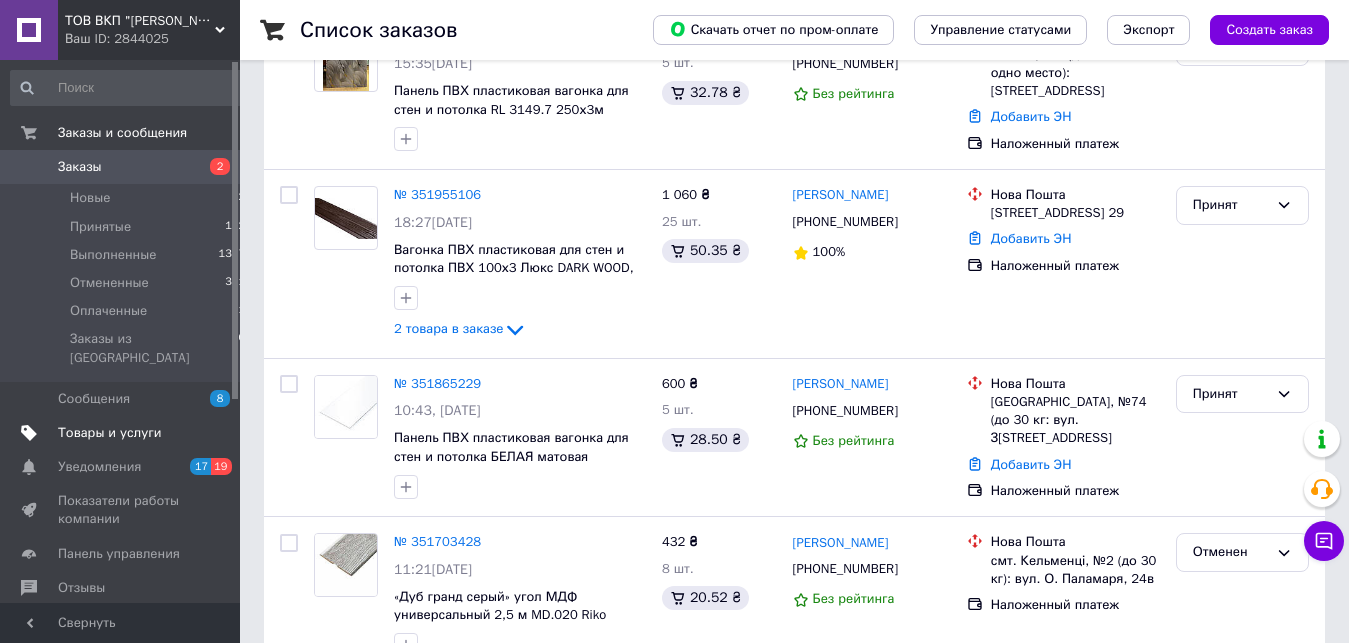 click on "Товары и услуги" at bounding box center [110, 433] 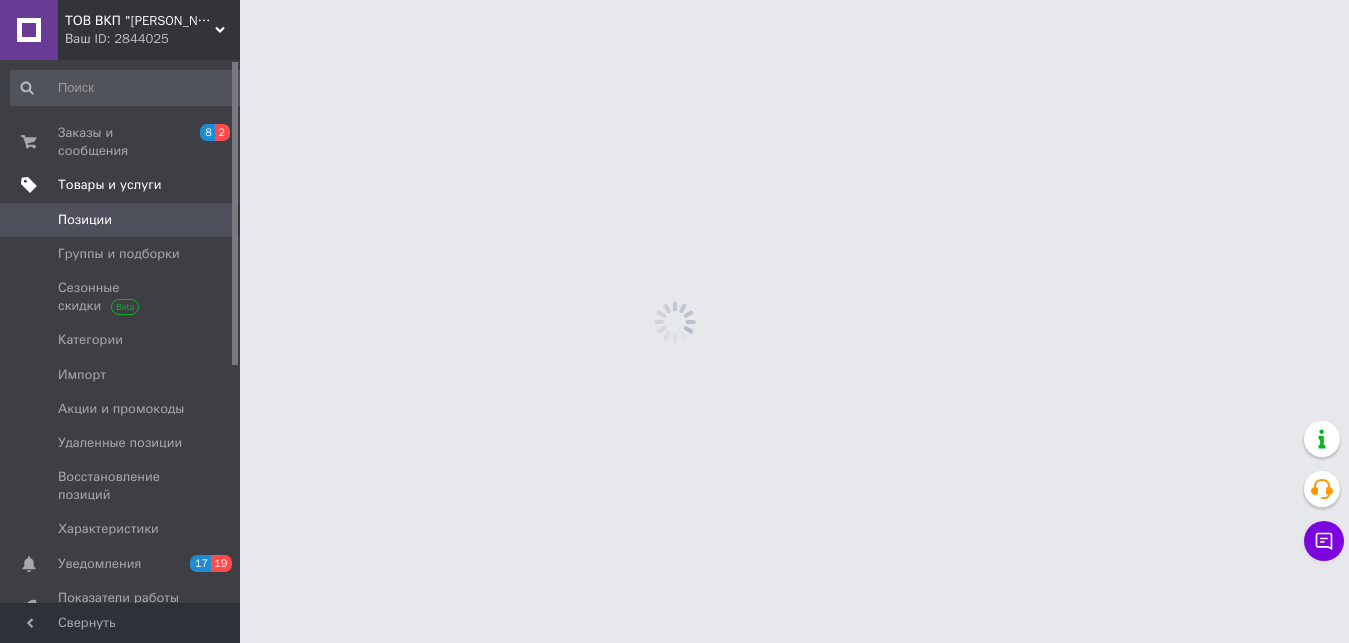 click on "Акции и промокоды" at bounding box center [128, 409] 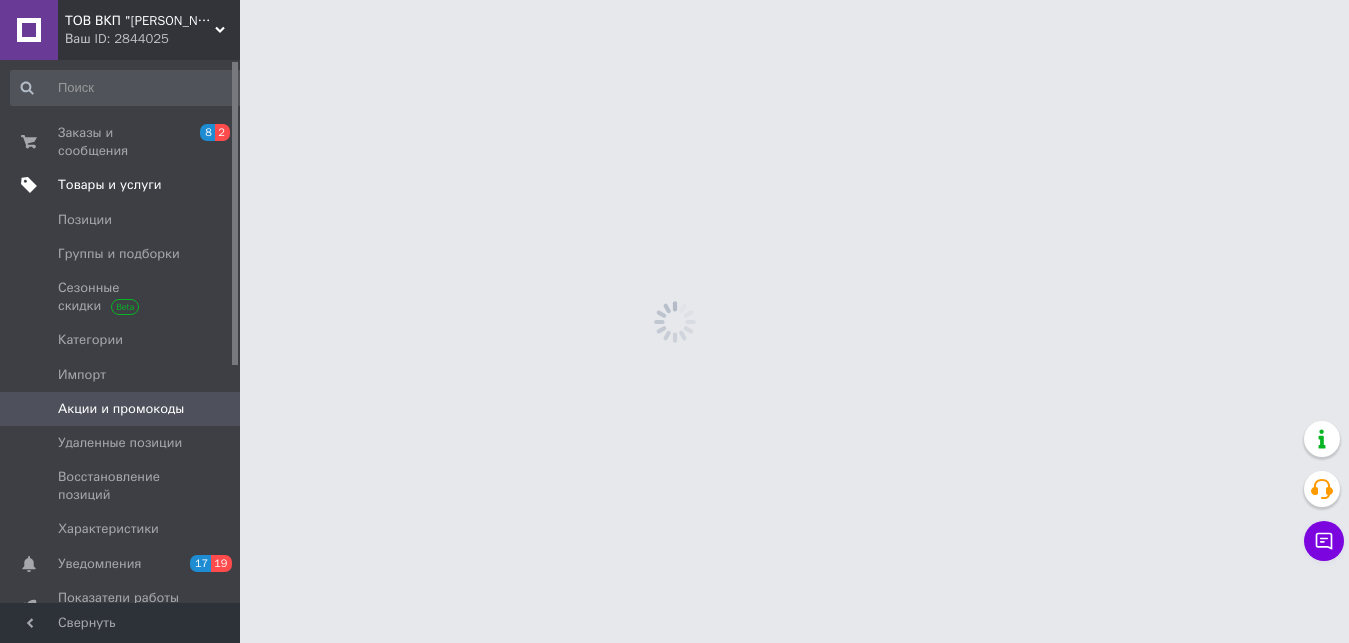 scroll, scrollTop: 0, scrollLeft: 0, axis: both 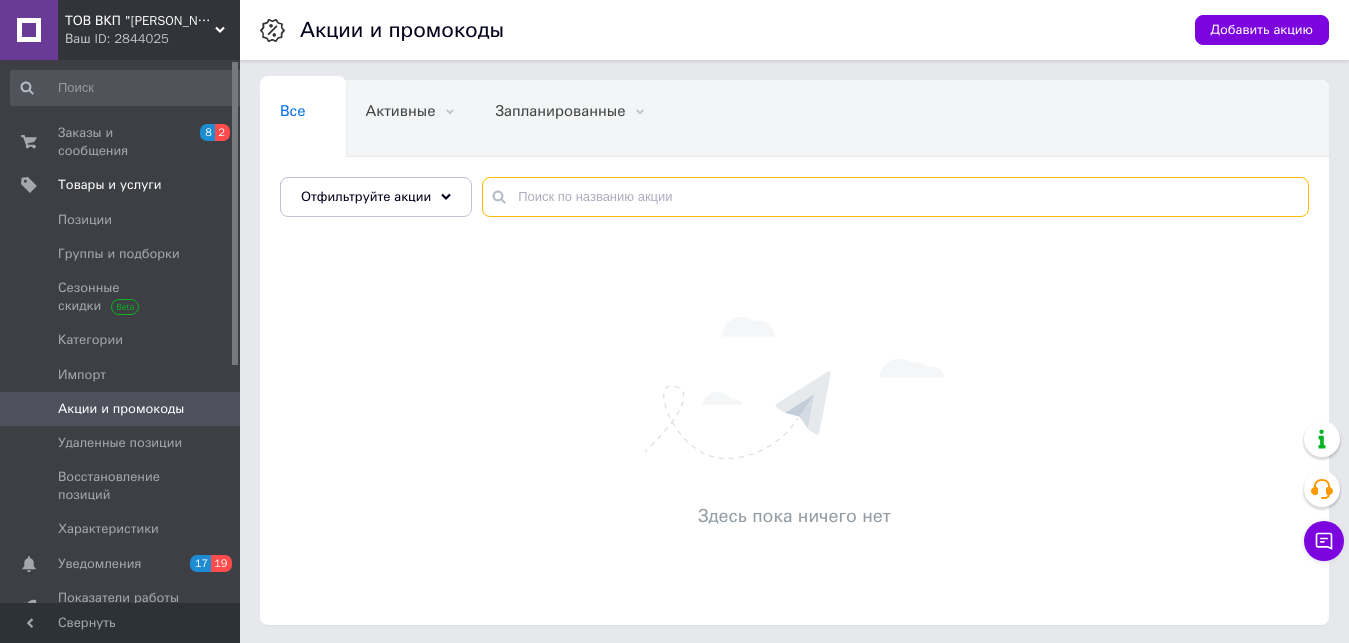 click at bounding box center [895, 197] 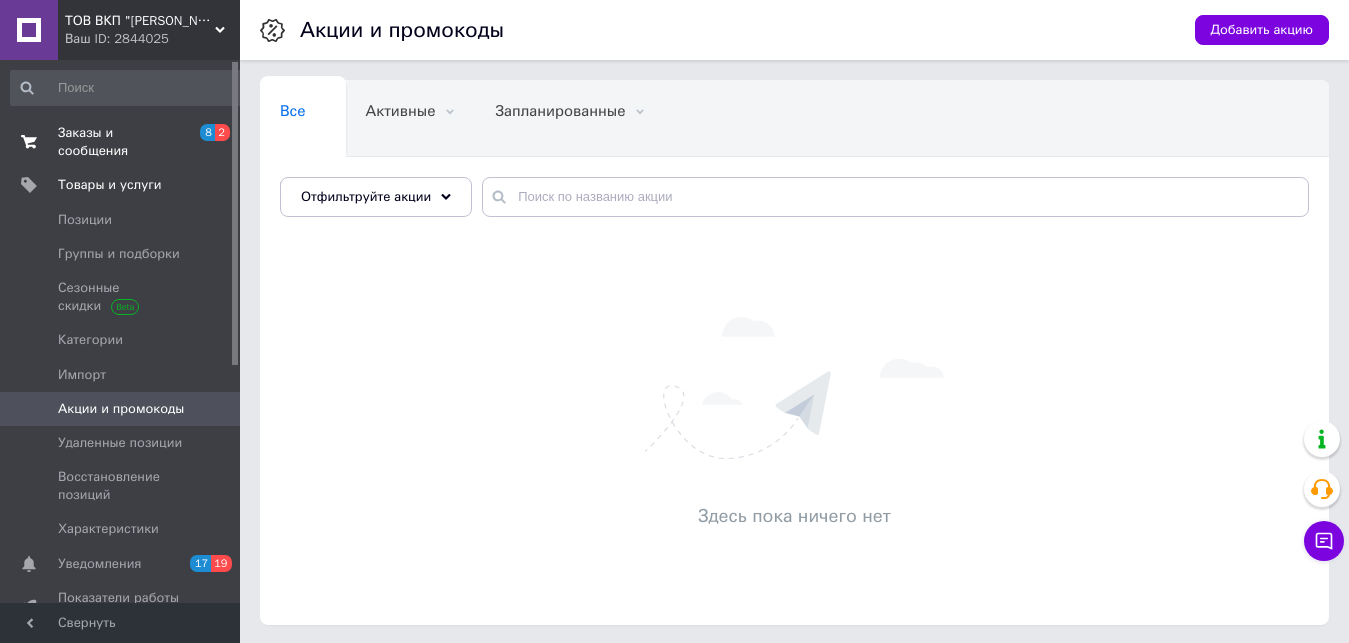 click on "Заказы и сообщения" at bounding box center (121, 142) 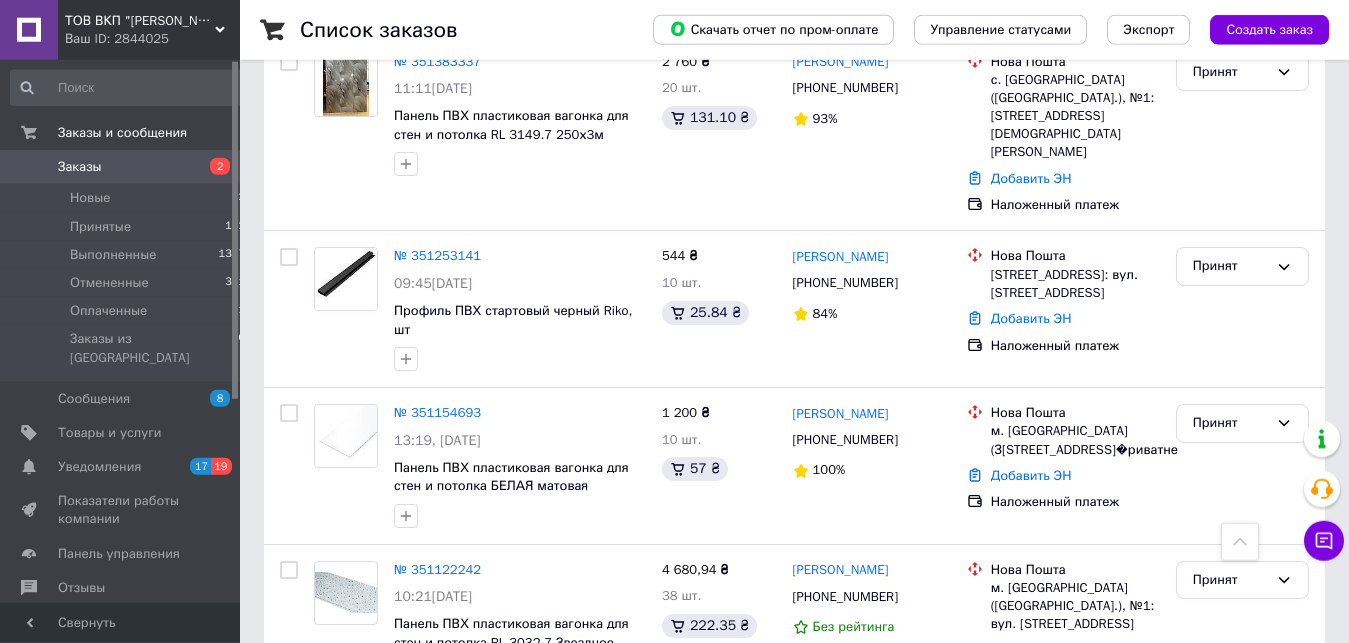 scroll, scrollTop: 1530, scrollLeft: 0, axis: vertical 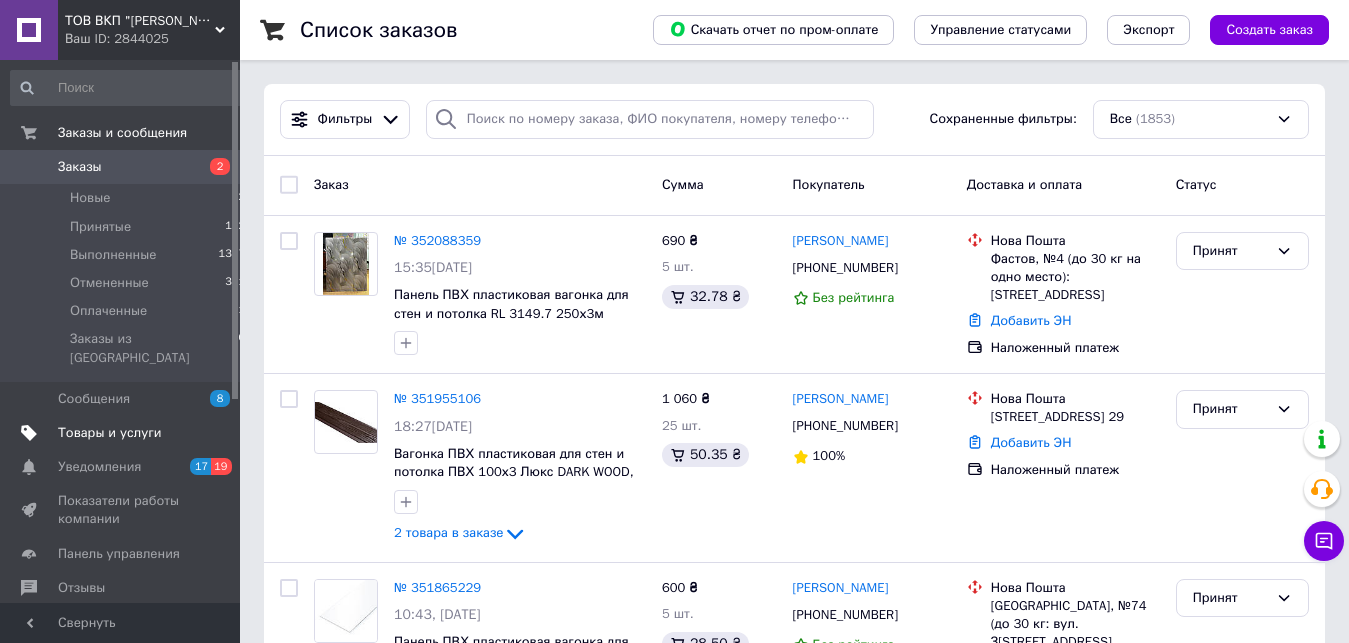 click on "Товары и услуги" at bounding box center [110, 433] 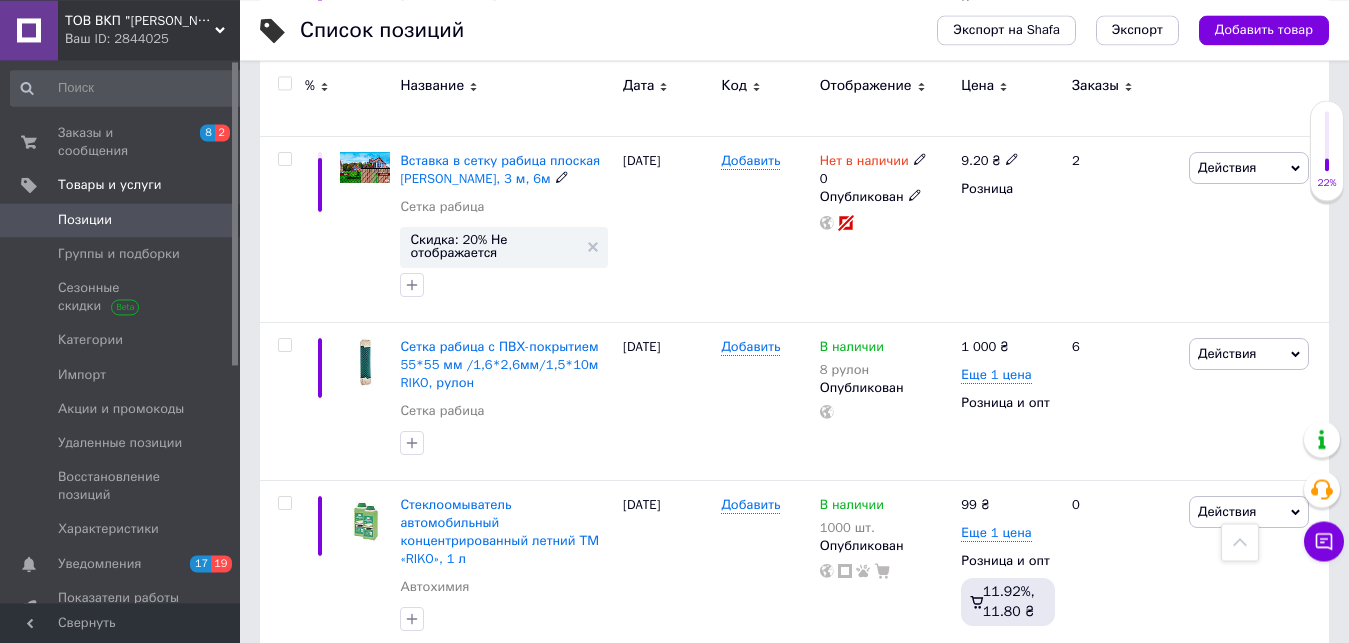 scroll, scrollTop: 4692, scrollLeft: 0, axis: vertical 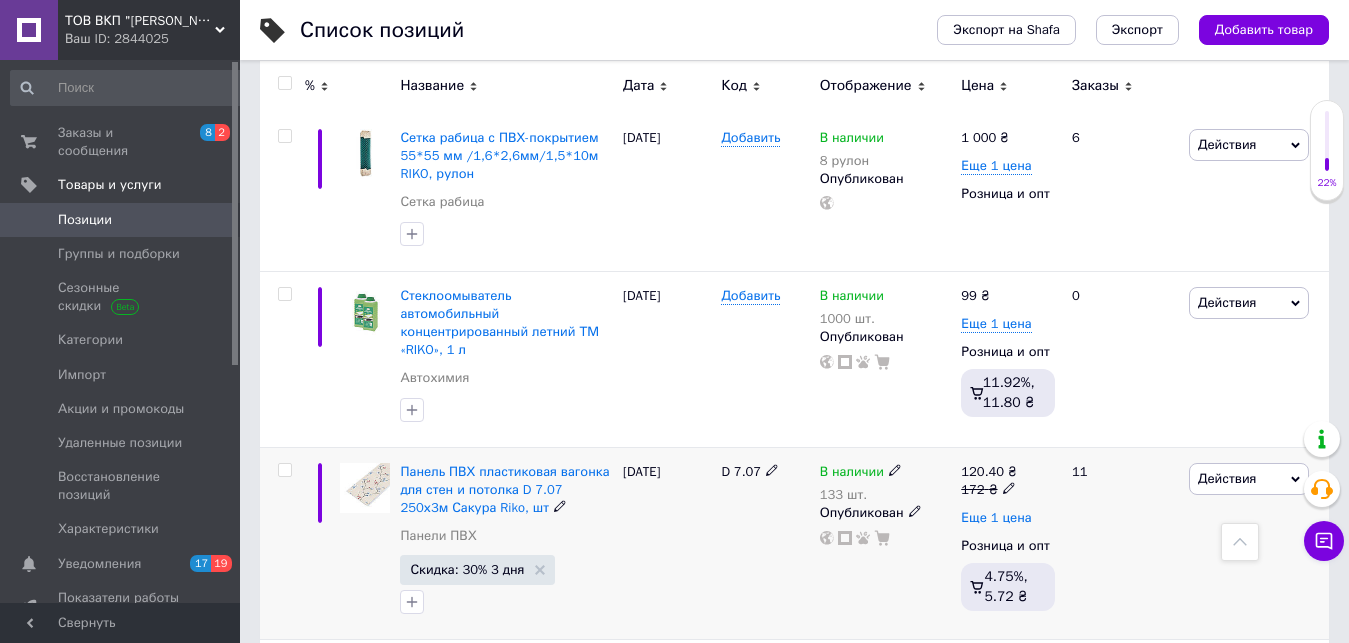 click on "Еще 1 цена" at bounding box center (996, 518) 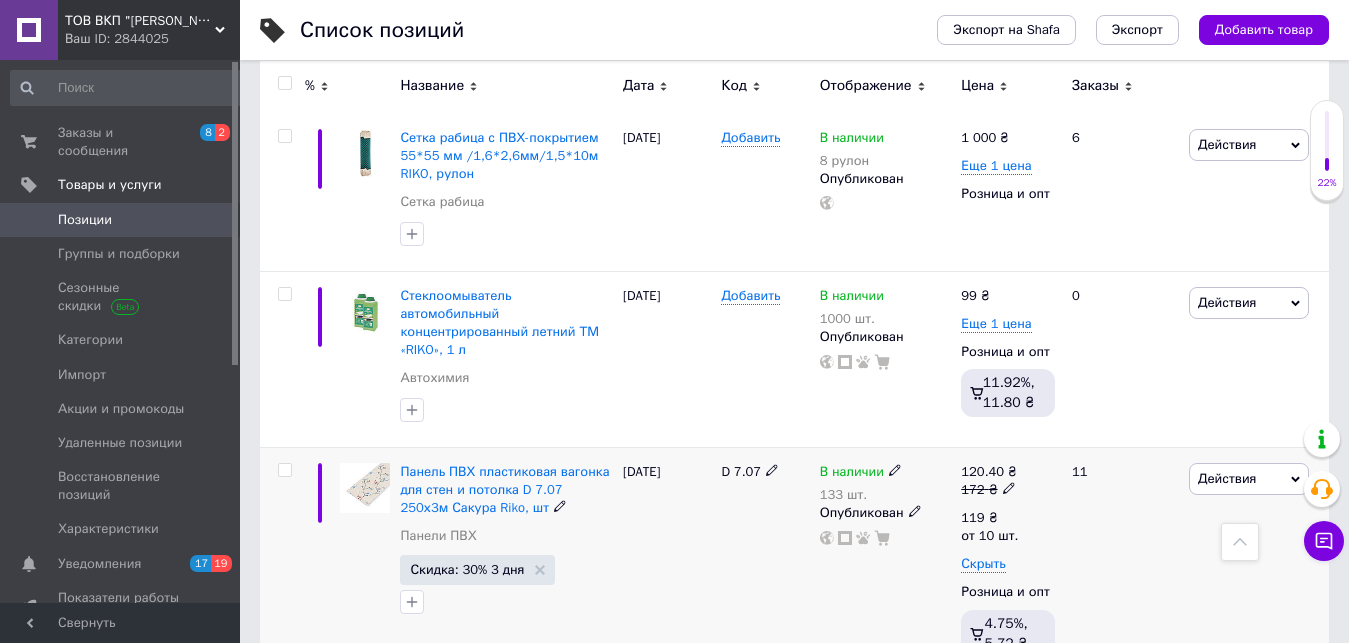 click on "11" at bounding box center [1122, 564] 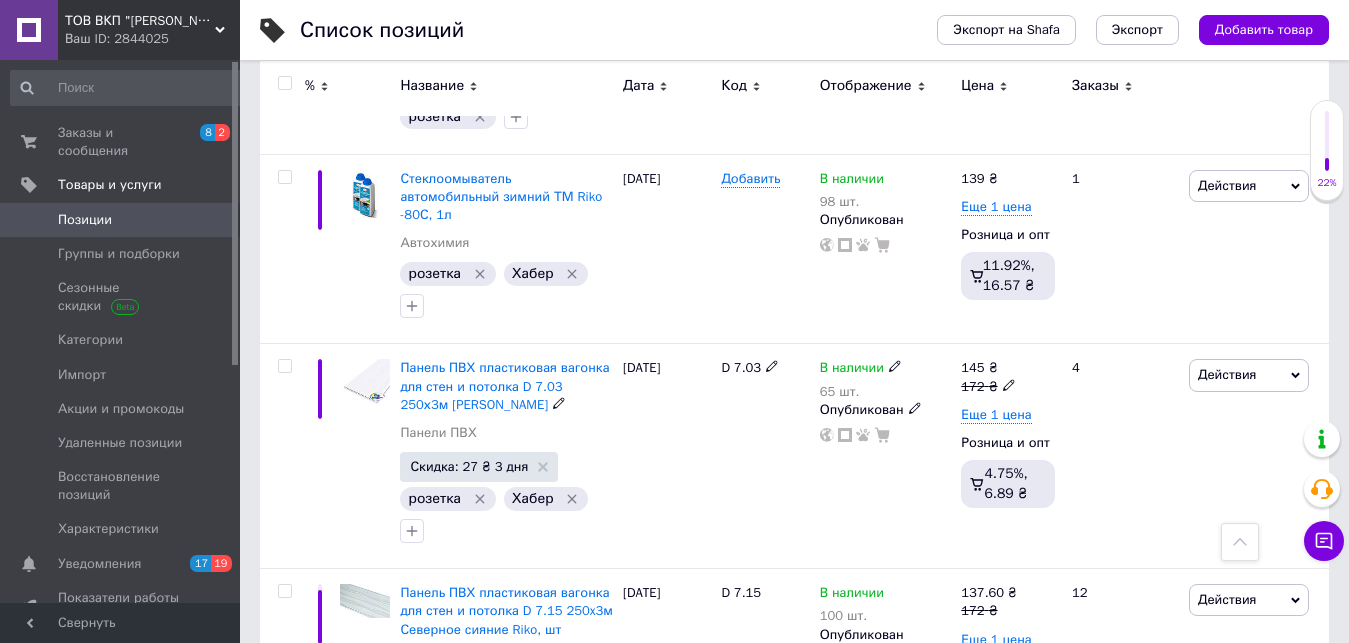scroll, scrollTop: 5627, scrollLeft: 0, axis: vertical 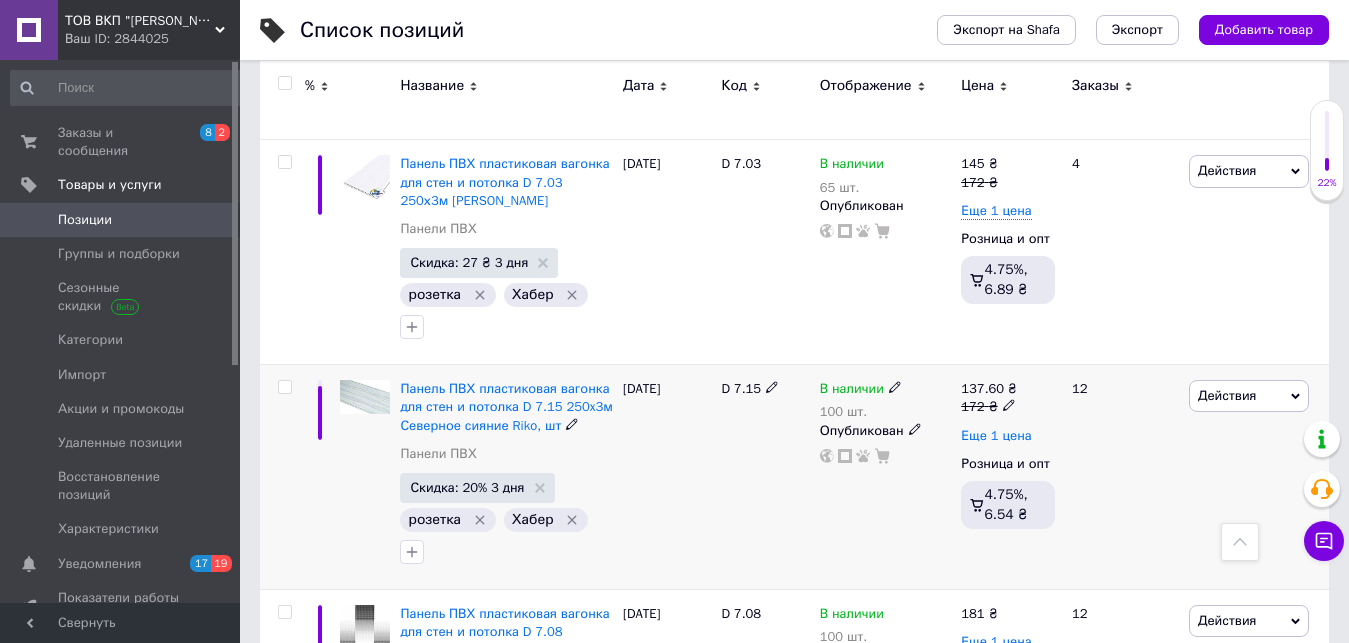 click on "Еще 1 цена" at bounding box center (996, 436) 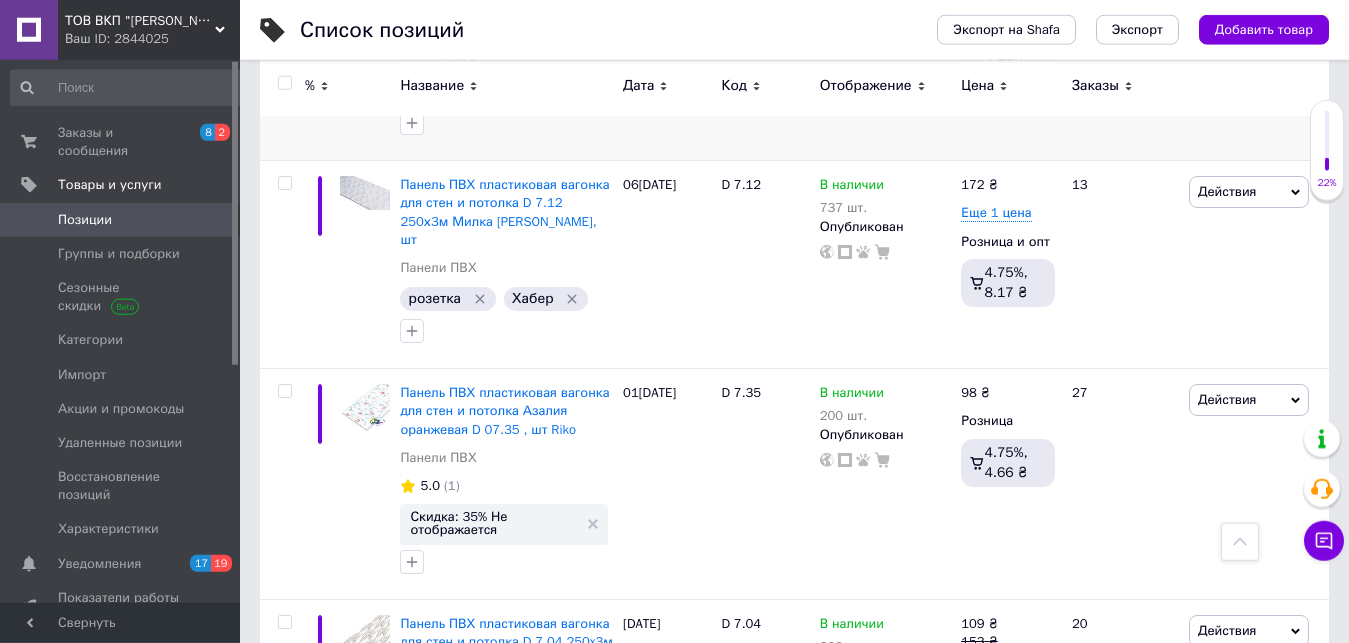 scroll, scrollTop: 6545, scrollLeft: 0, axis: vertical 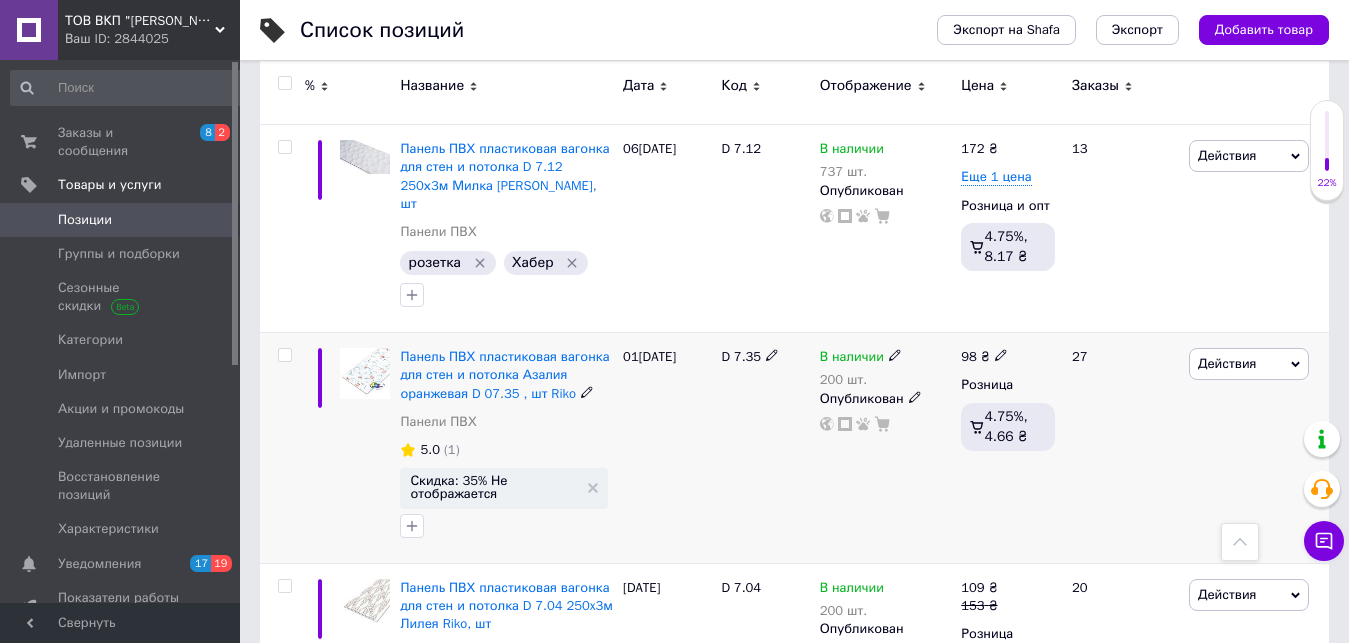 click 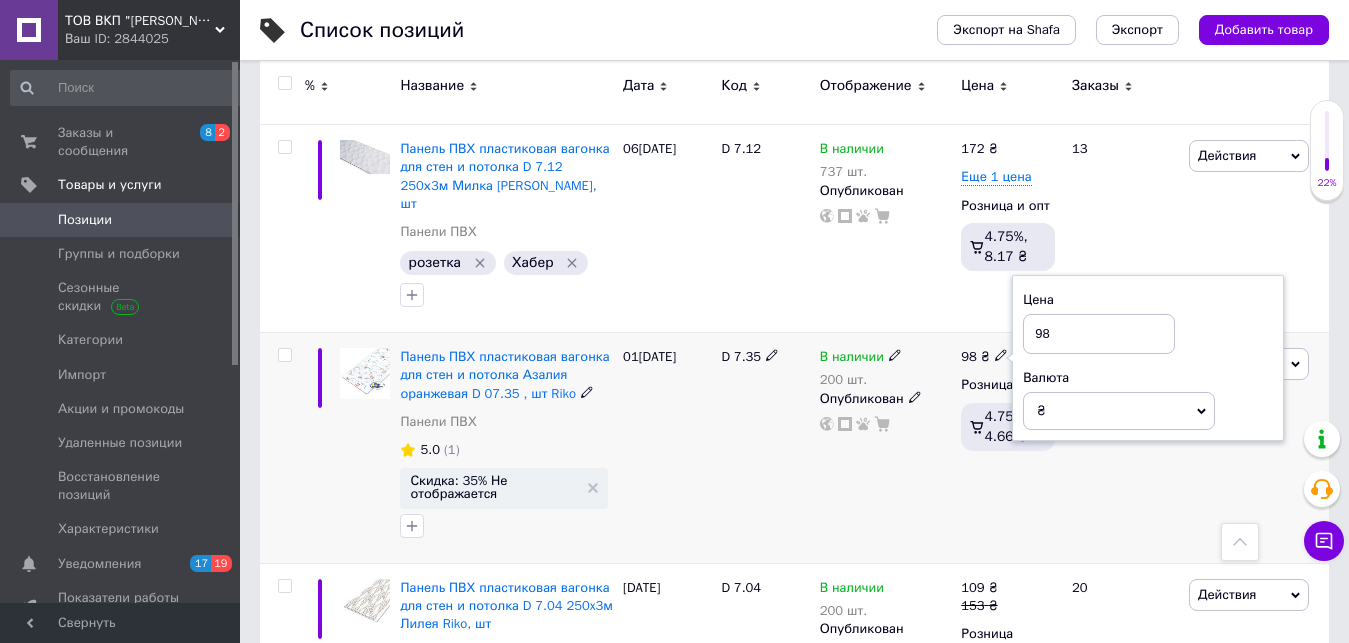 drag, startPoint x: 1000, startPoint y: 268, endPoint x: 1039, endPoint y: 249, distance: 43.382023 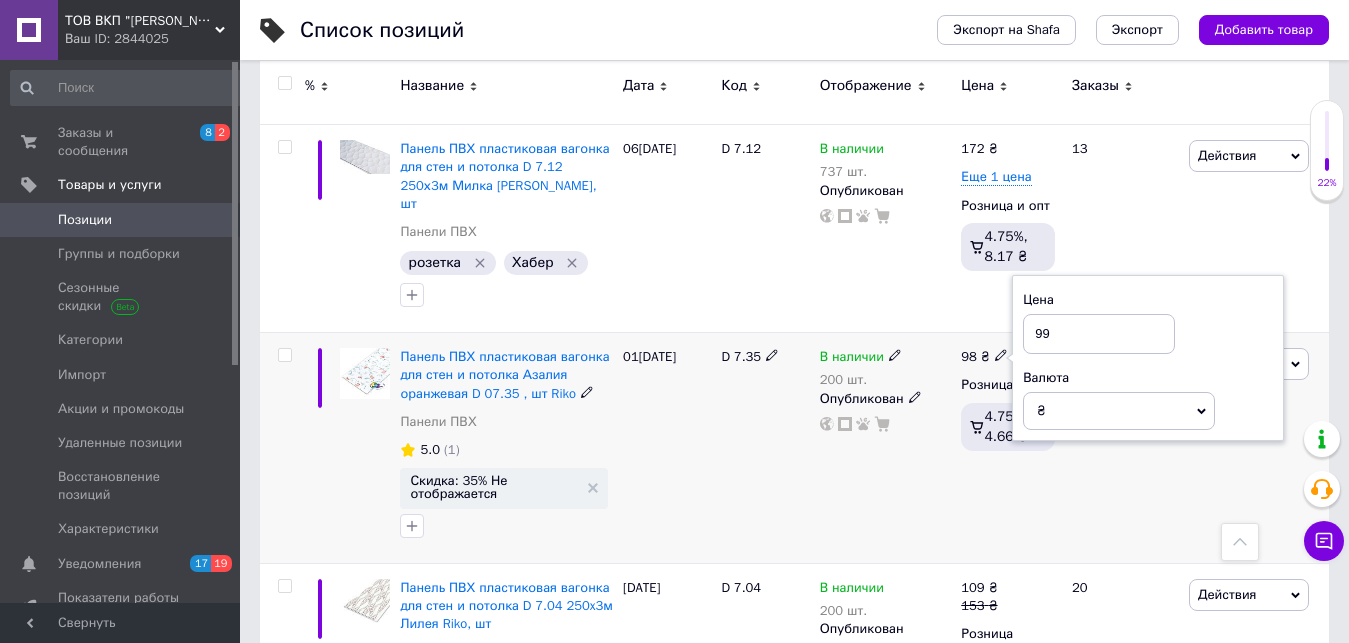 type on "99" 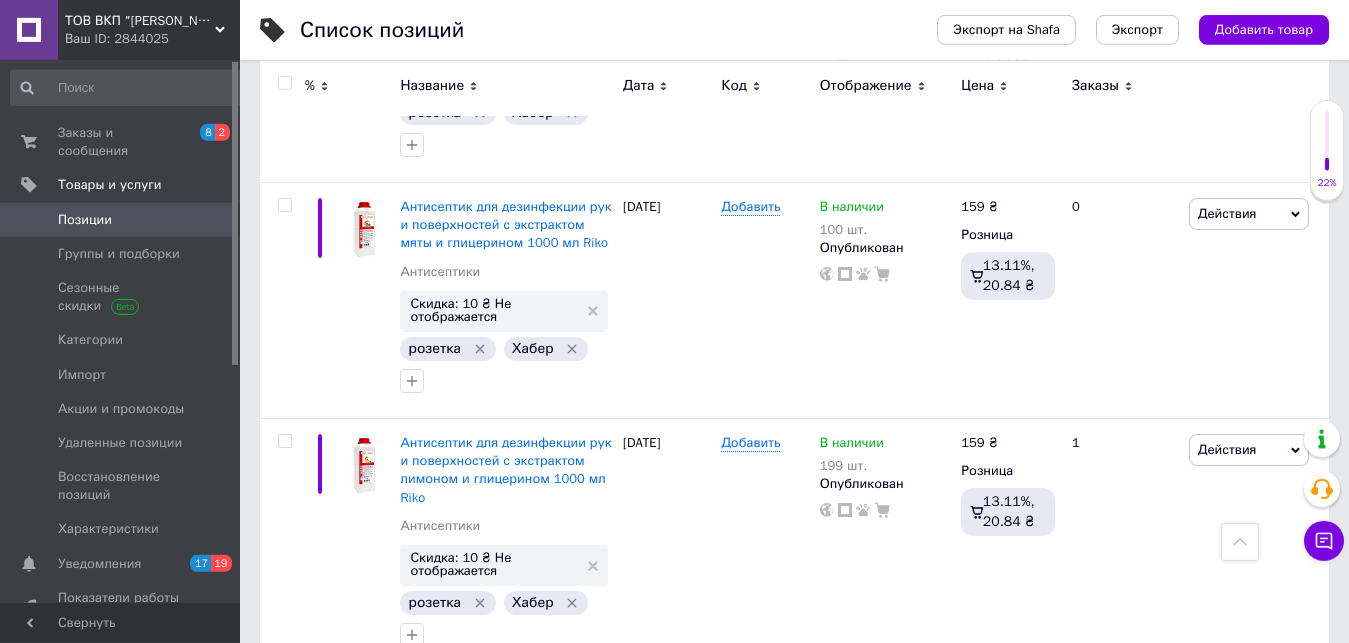 scroll, scrollTop: 8891, scrollLeft: 0, axis: vertical 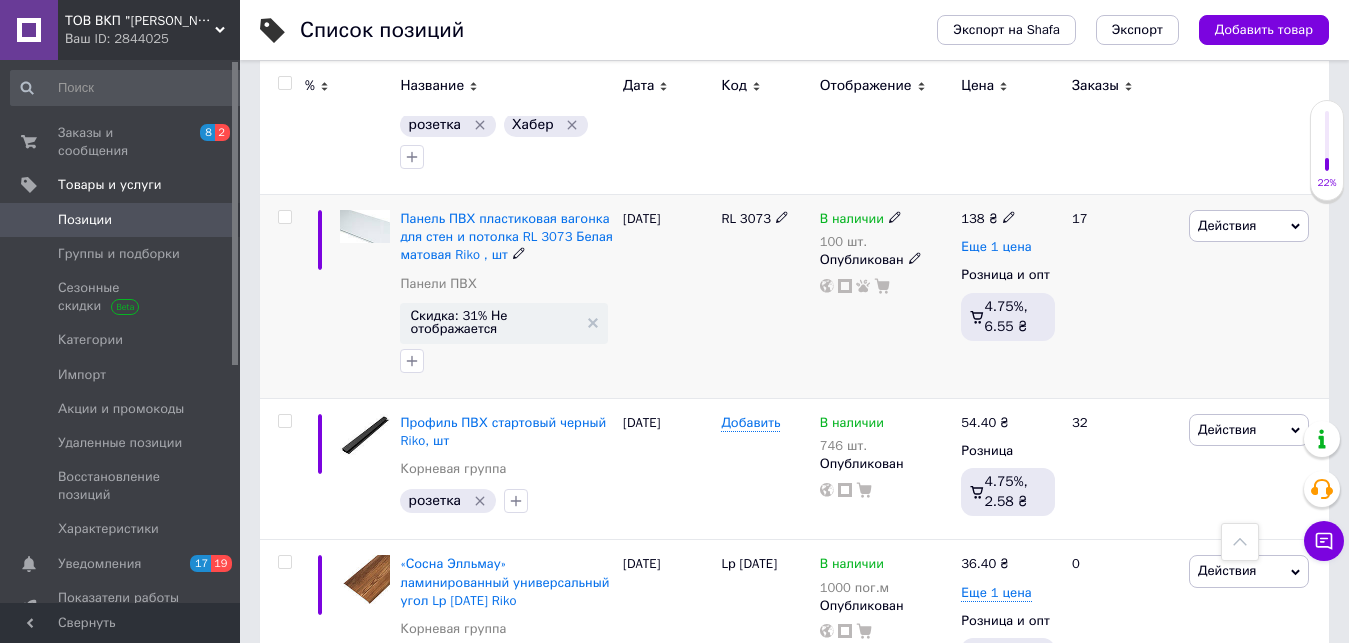 click on "Еще 1 цена" at bounding box center [996, 247] 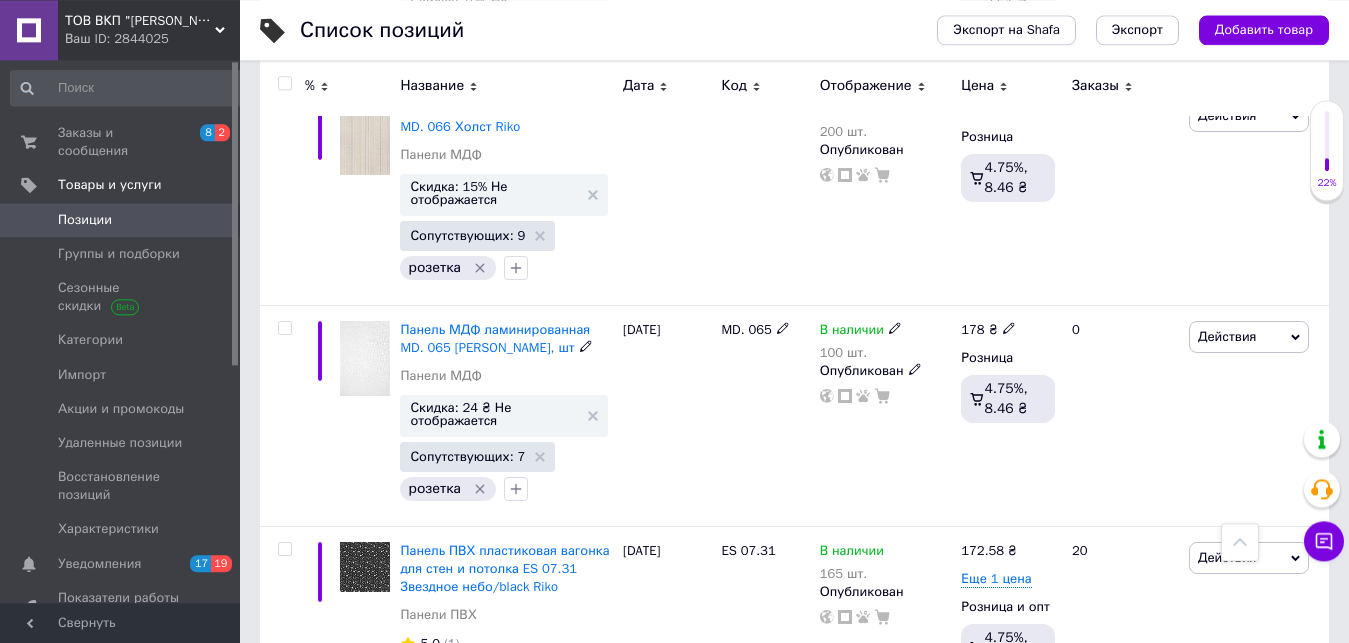 scroll, scrollTop: 14603, scrollLeft: 0, axis: vertical 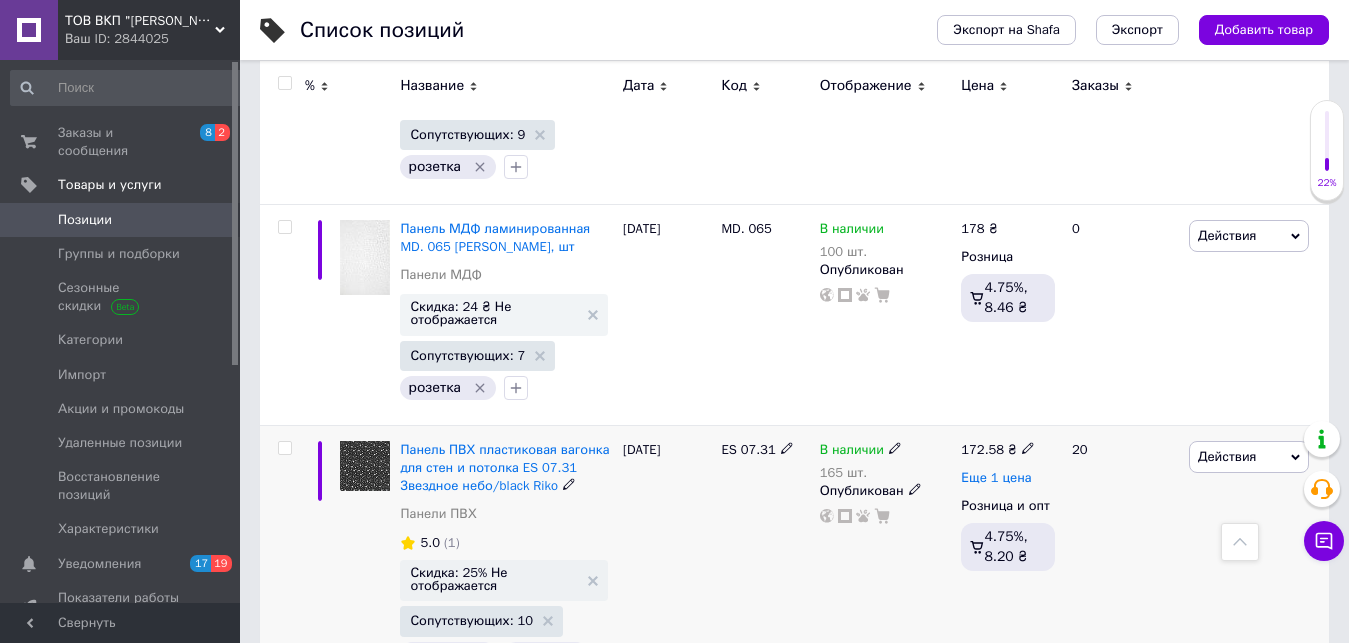 click on "Еще 1 цена" at bounding box center (996, 478) 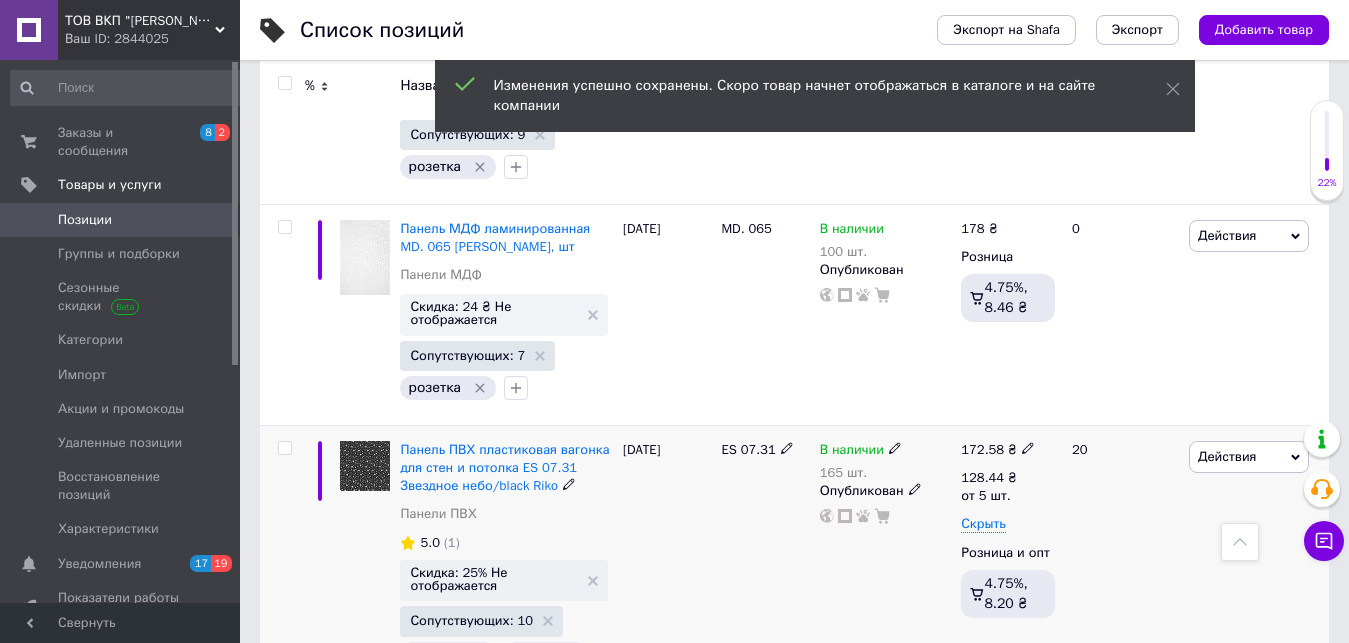scroll, scrollTop: 14807, scrollLeft: 0, axis: vertical 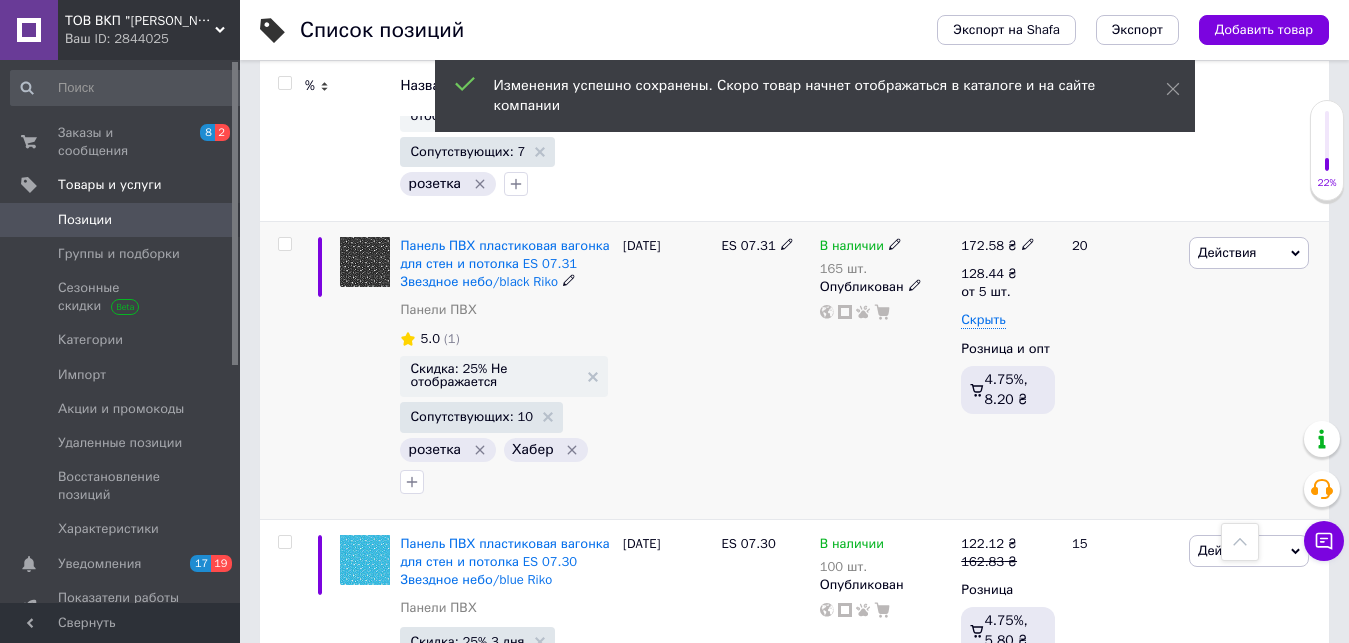 click on "Действия" at bounding box center (1227, 252) 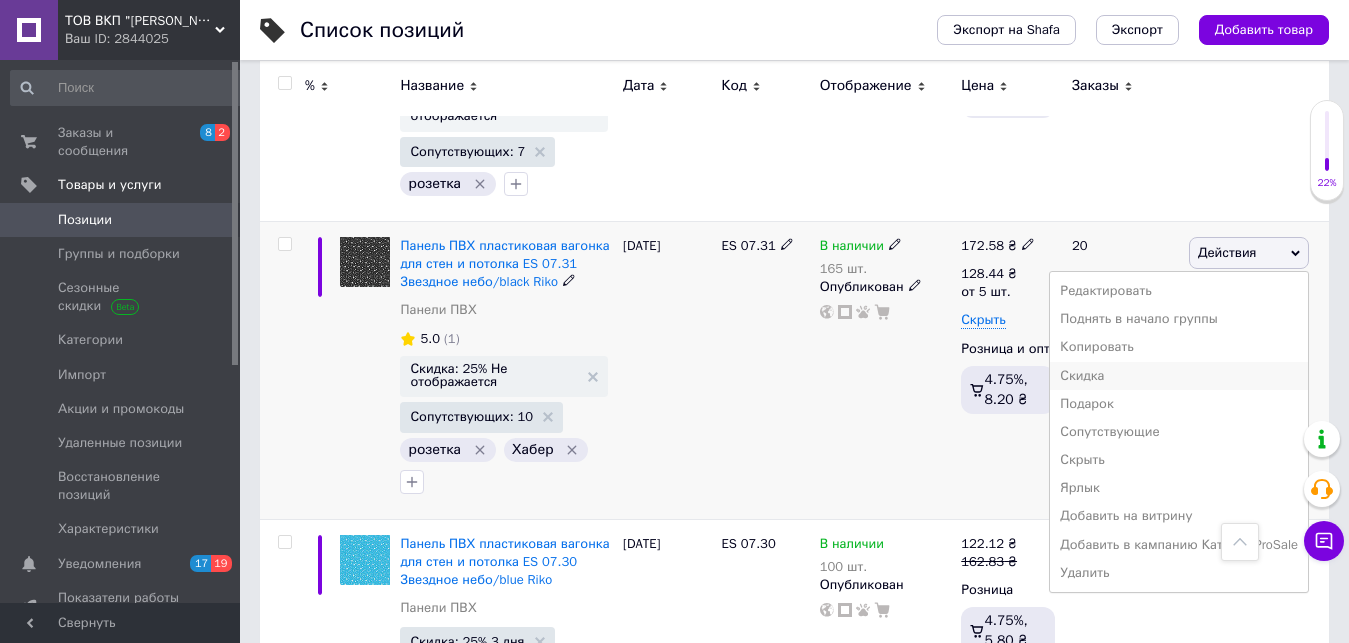 click on "Скидка" at bounding box center (1179, 376) 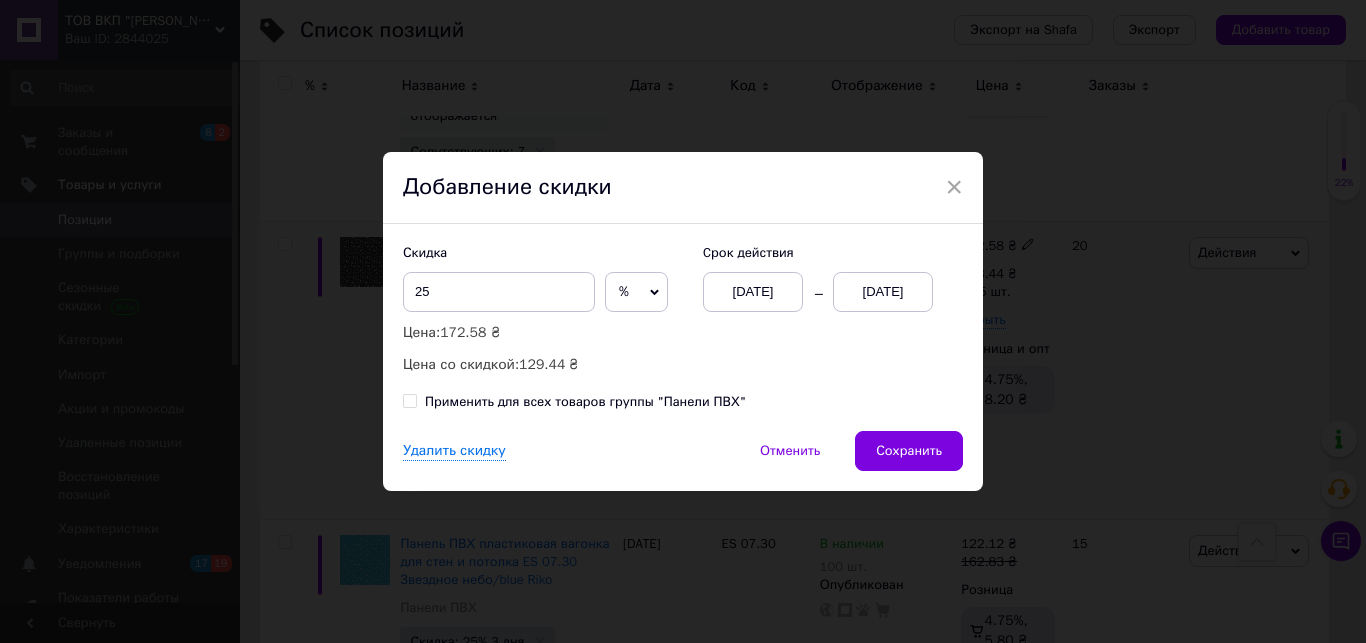 click on "10.07.2025" at bounding box center [883, 292] 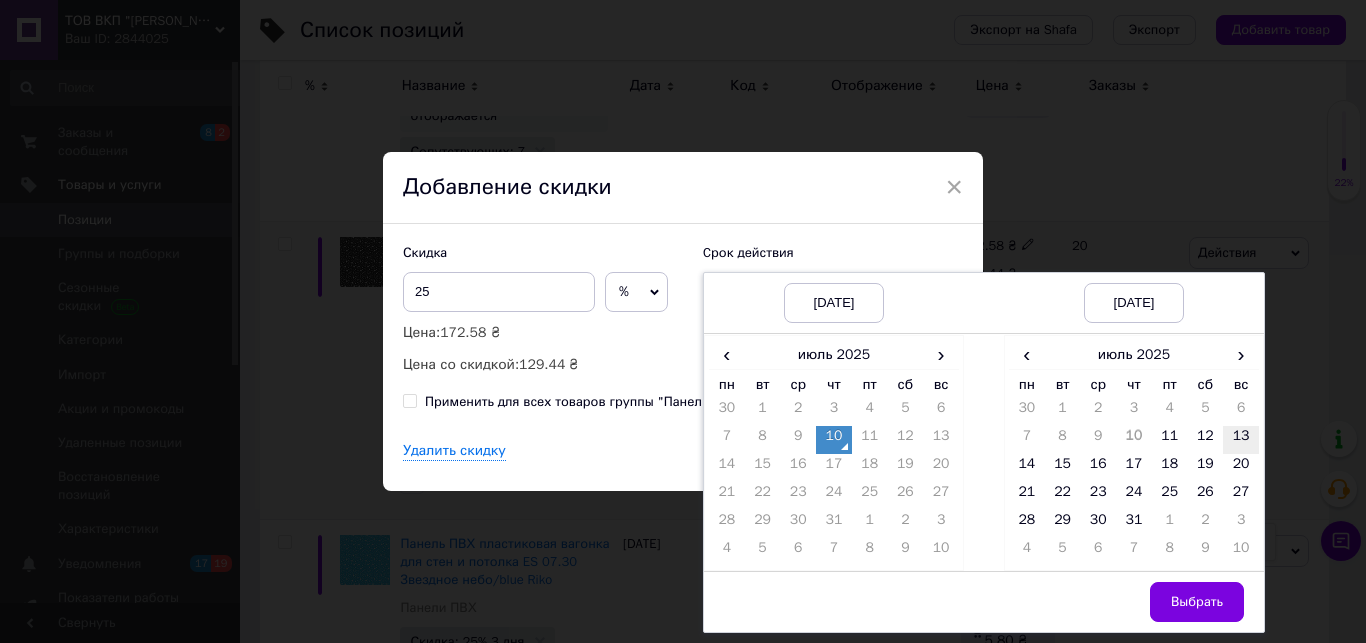click on "13" at bounding box center [1241, 440] 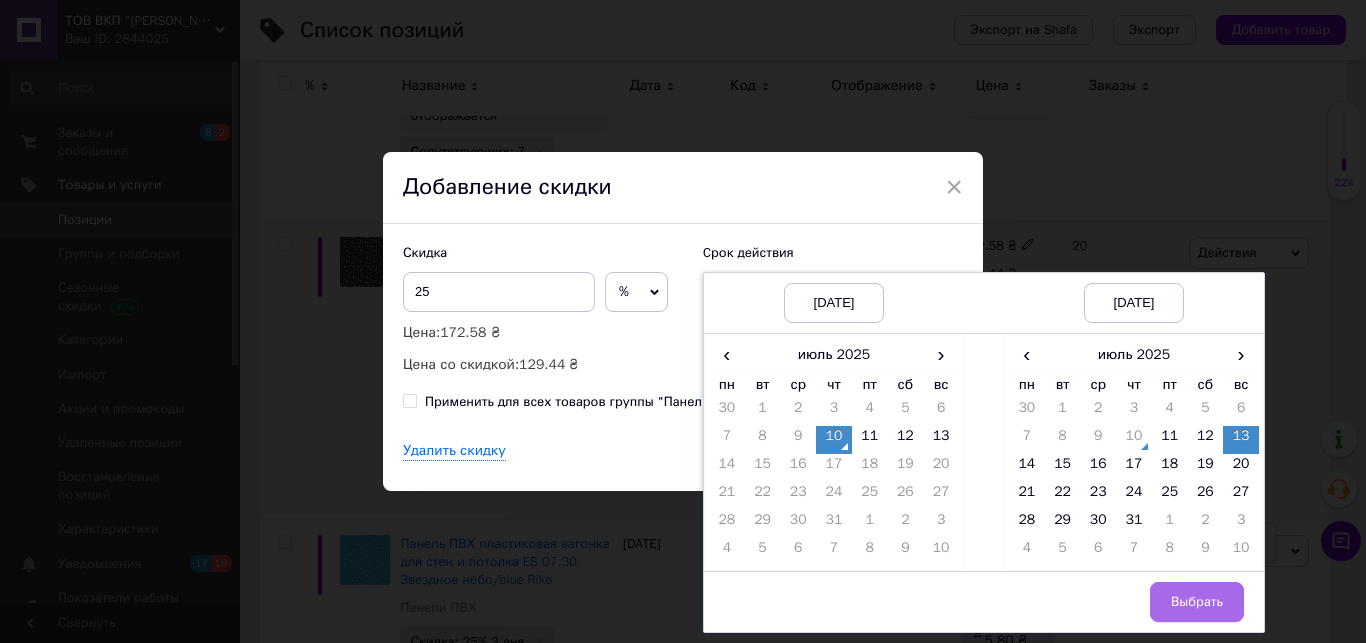 click on "Выбрать" at bounding box center (1197, 602) 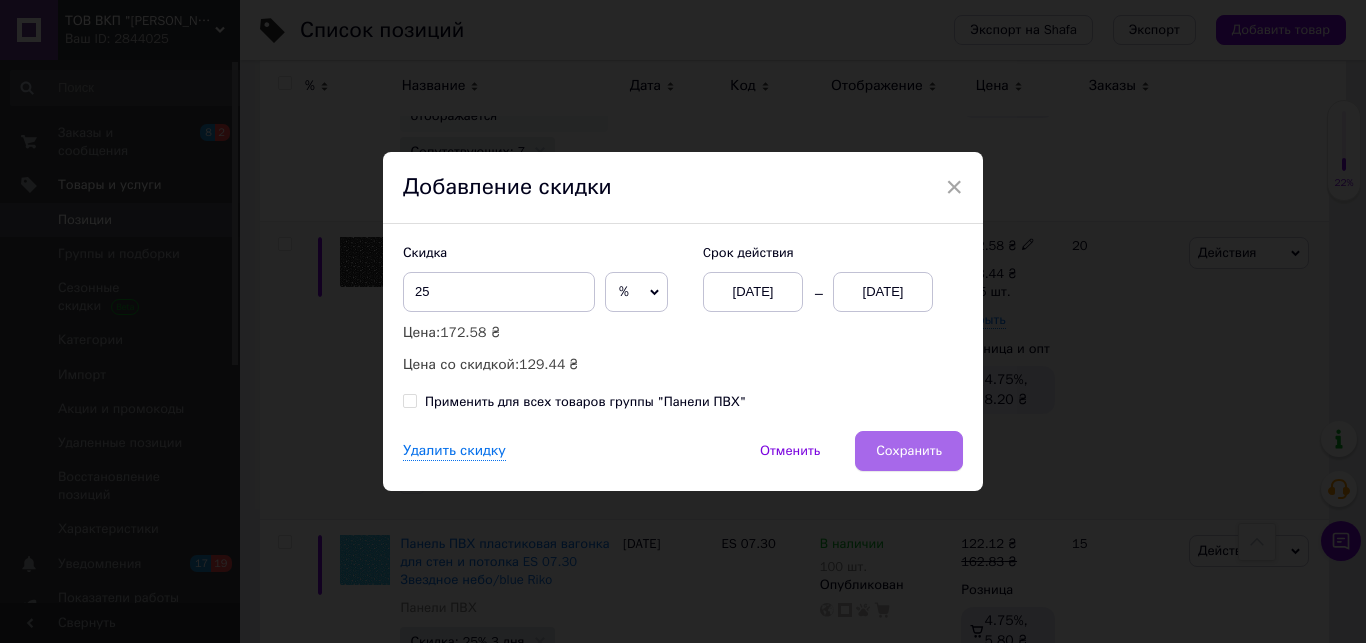 click on "Сохранить" at bounding box center (909, 451) 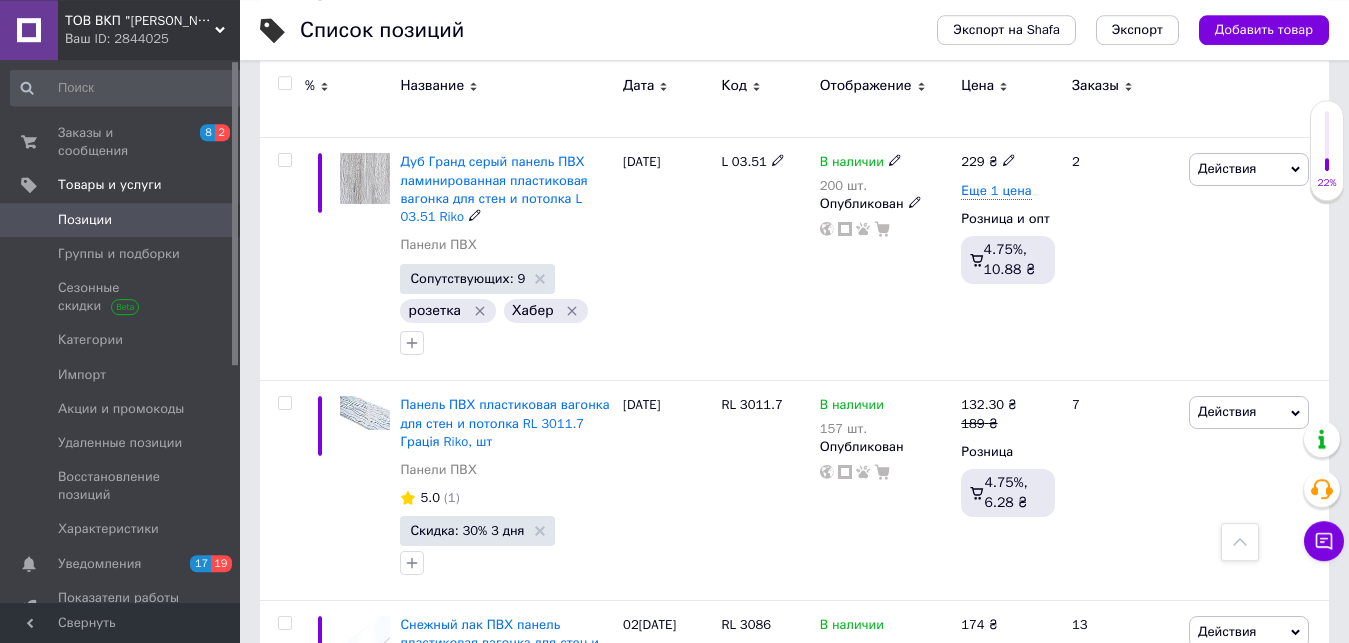scroll, scrollTop: 17357, scrollLeft: 0, axis: vertical 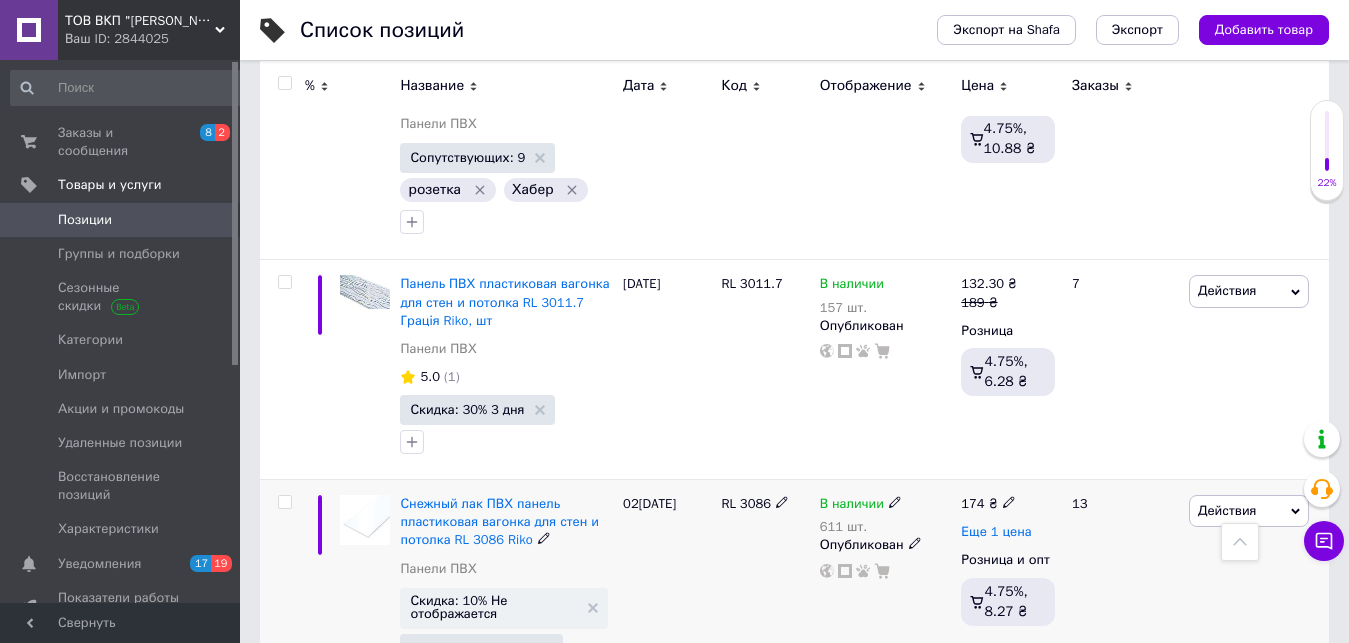 click on "Еще 1 цена" at bounding box center [996, 532] 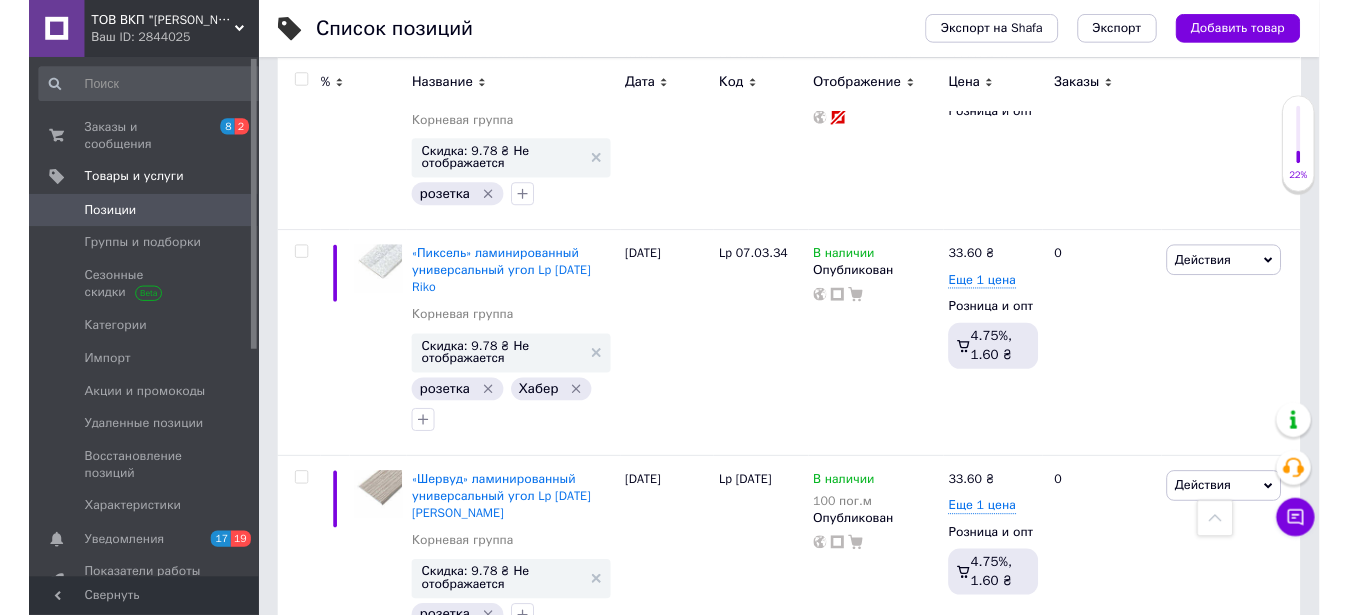 scroll, scrollTop: 20427, scrollLeft: 0, axis: vertical 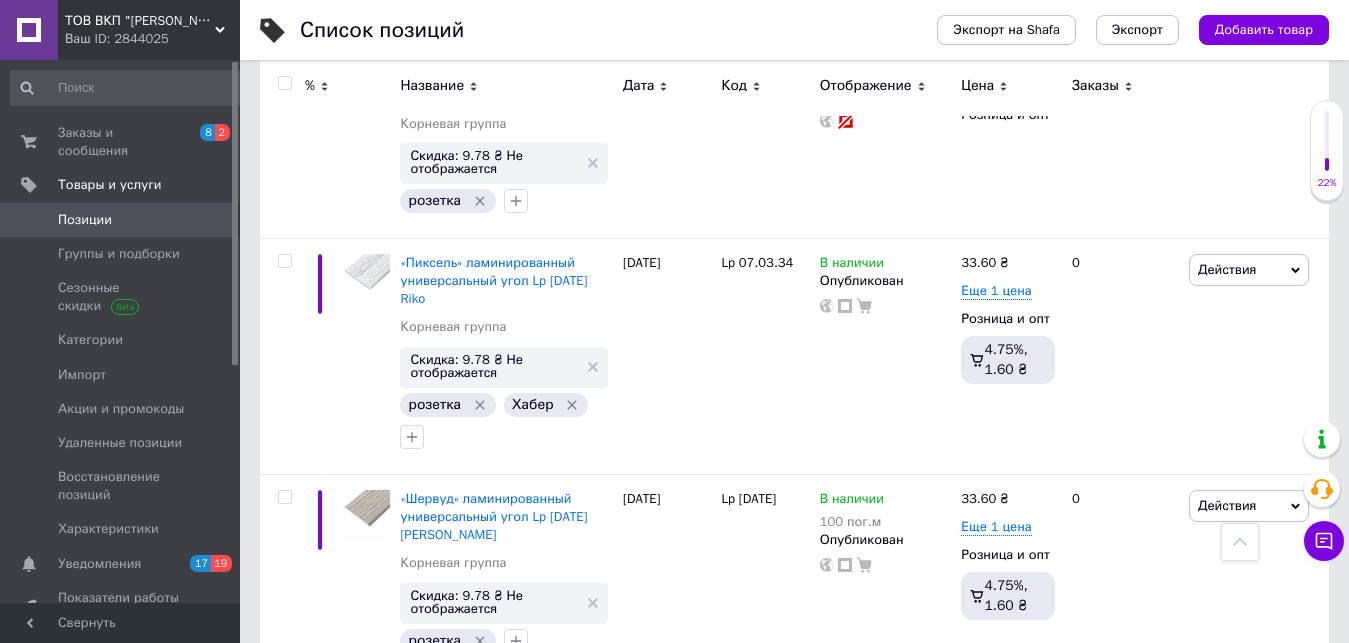 click on "2" at bounding box center [327, 719] 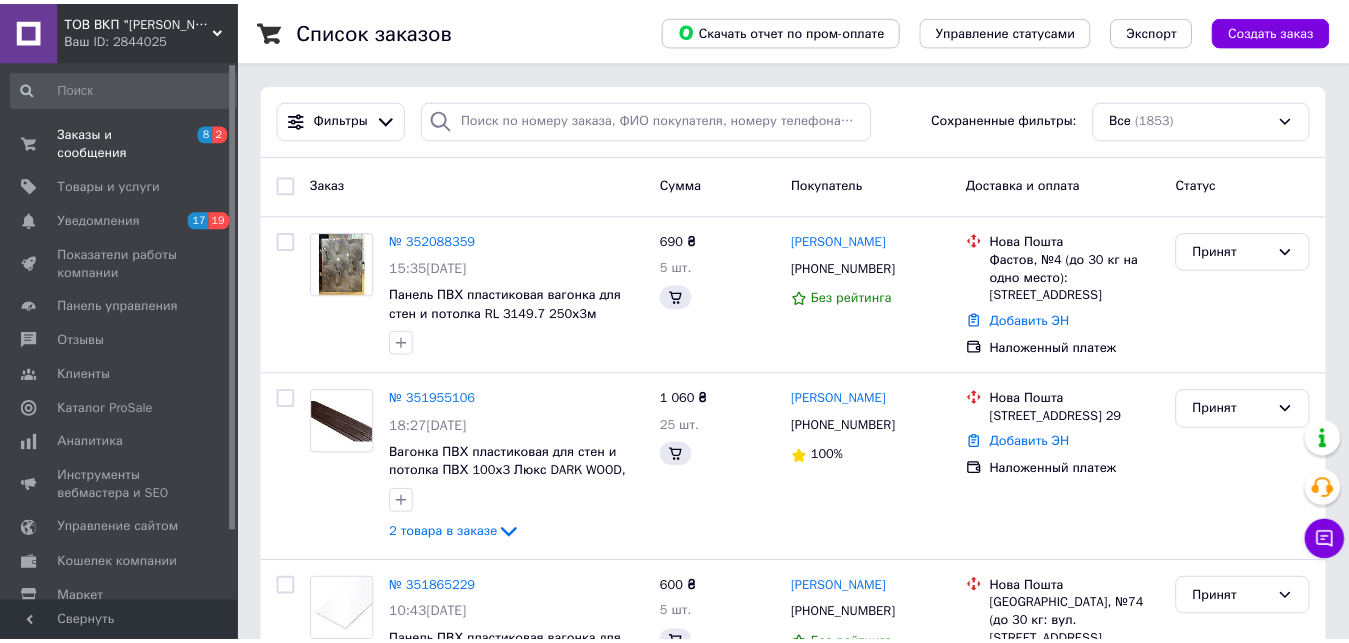 scroll, scrollTop: 0, scrollLeft: 0, axis: both 